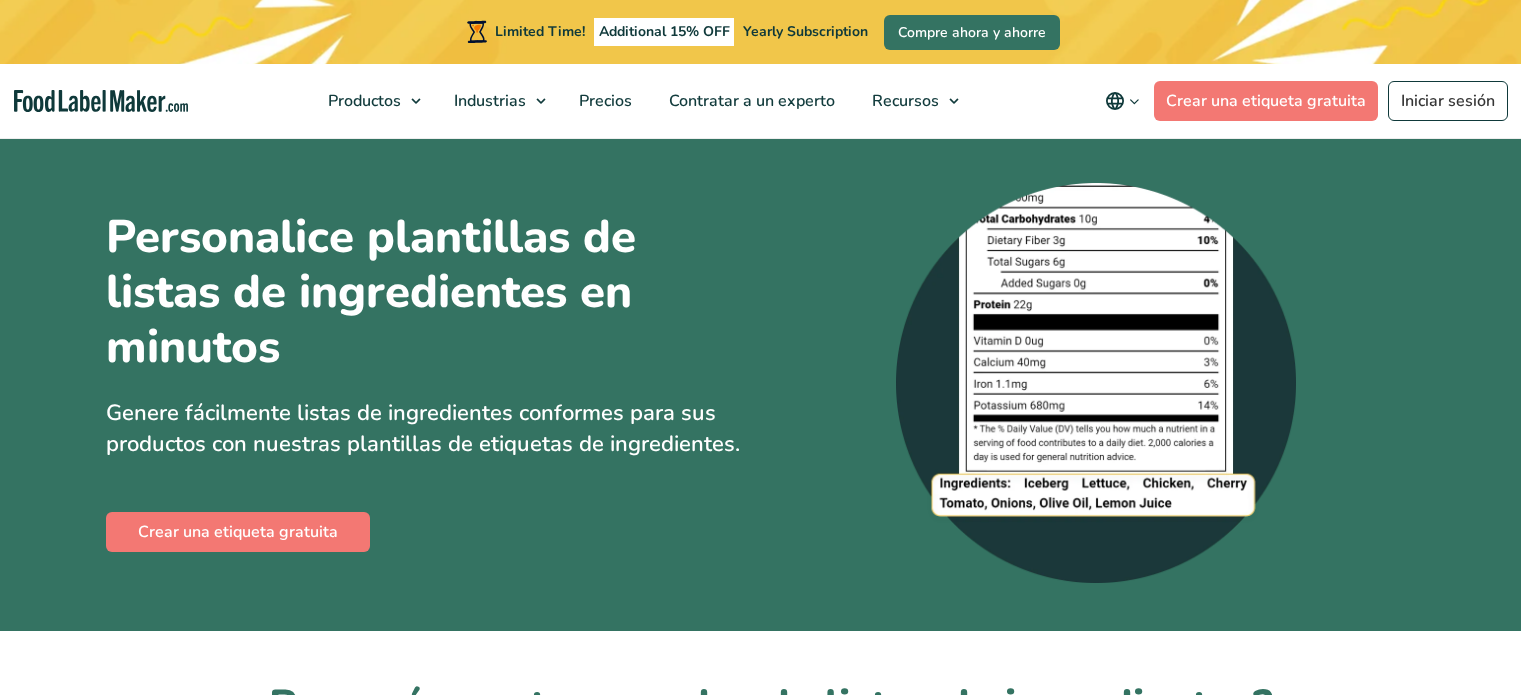 scroll, scrollTop: 200, scrollLeft: 0, axis: vertical 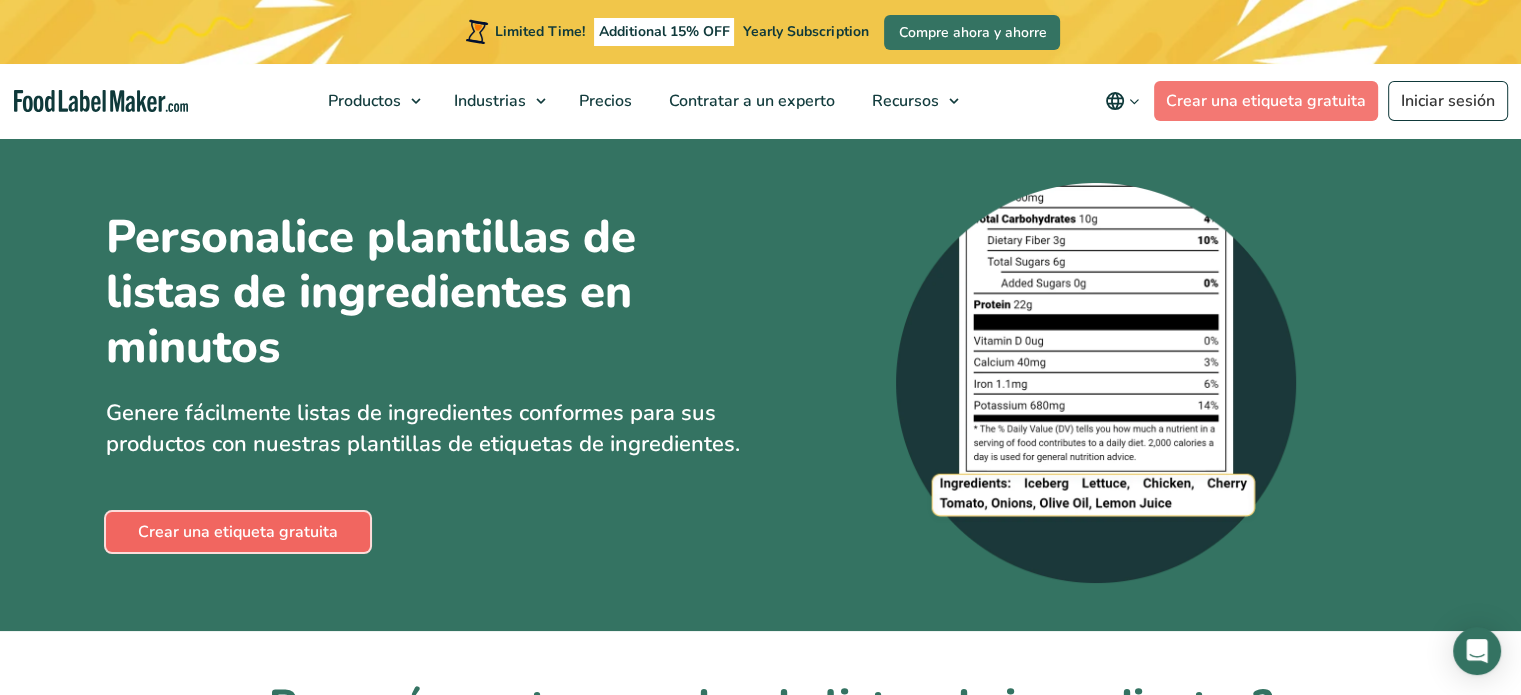 click on "Crear una etiqueta gratuita" at bounding box center (238, 532) 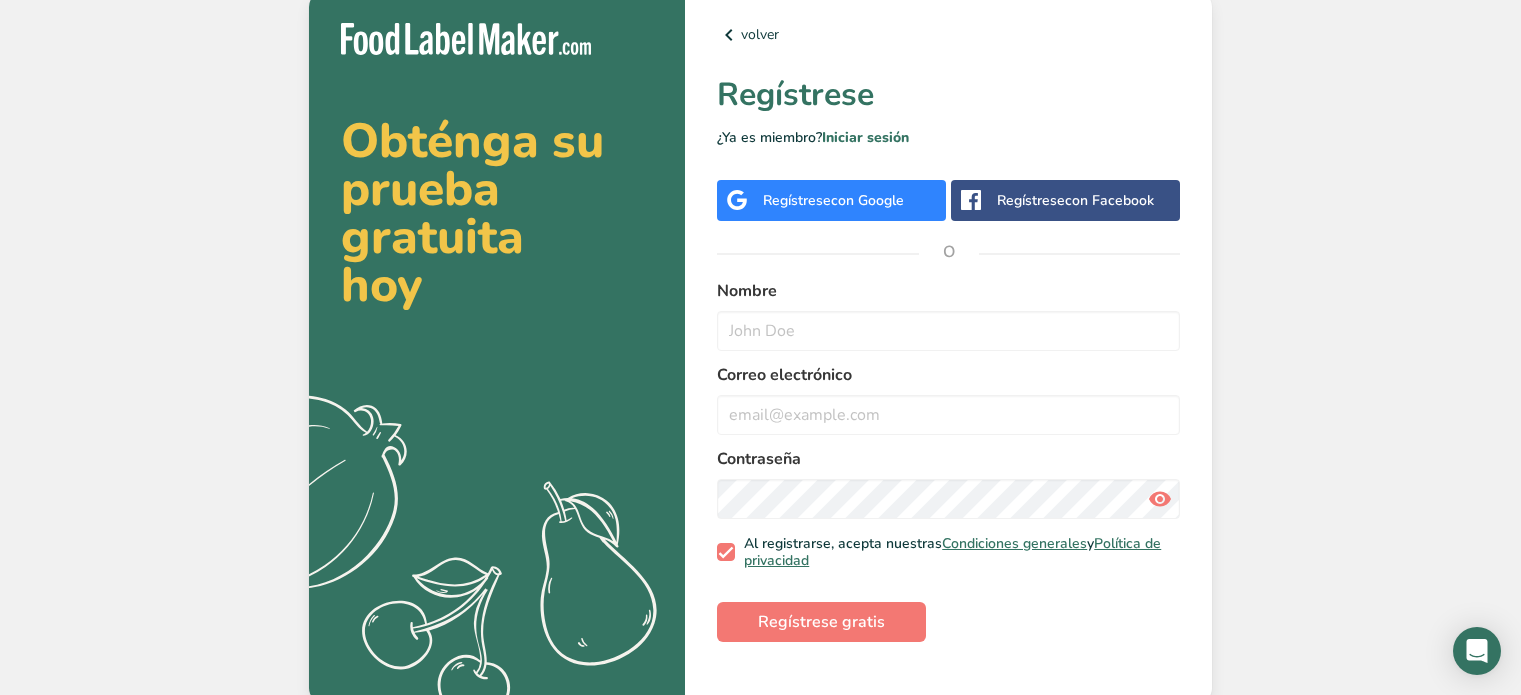 scroll, scrollTop: 0, scrollLeft: 0, axis: both 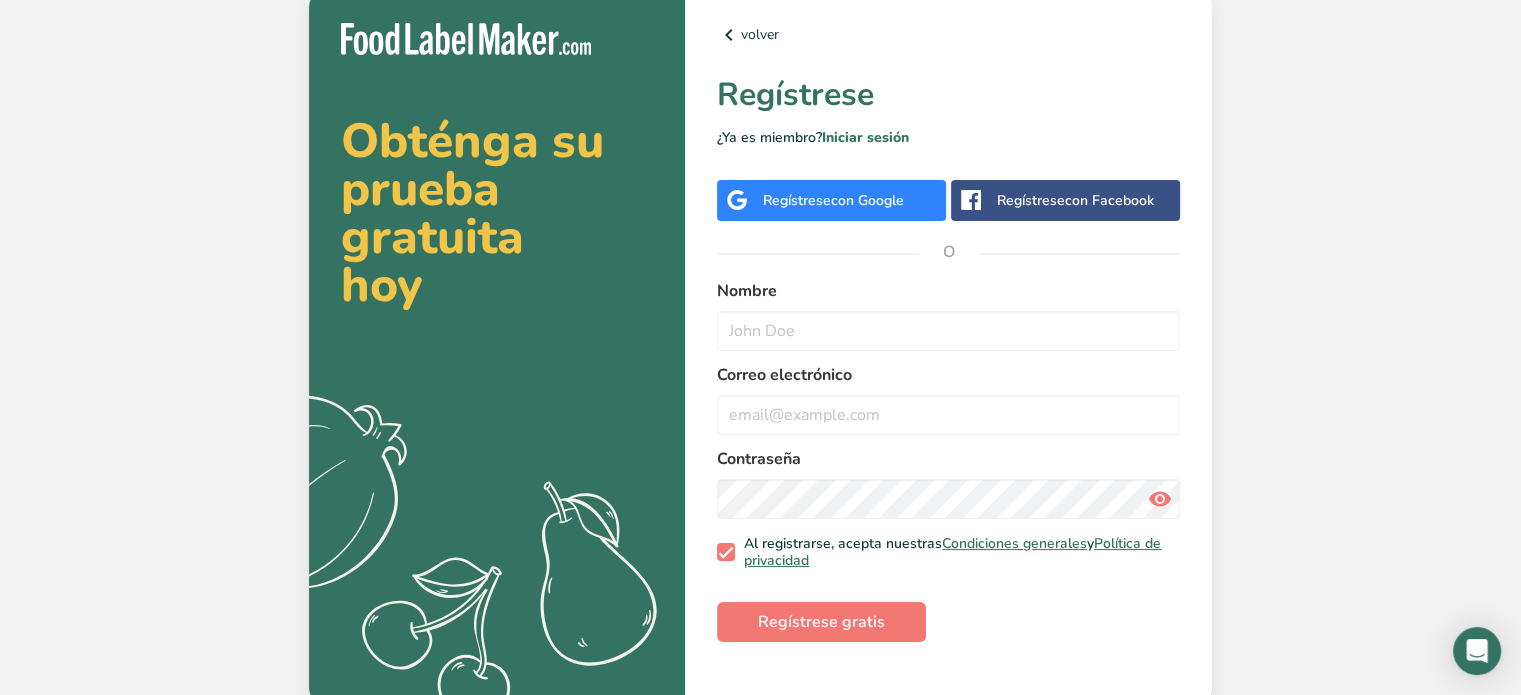 click on "Regístrese  con Facebook" at bounding box center [1075, 200] 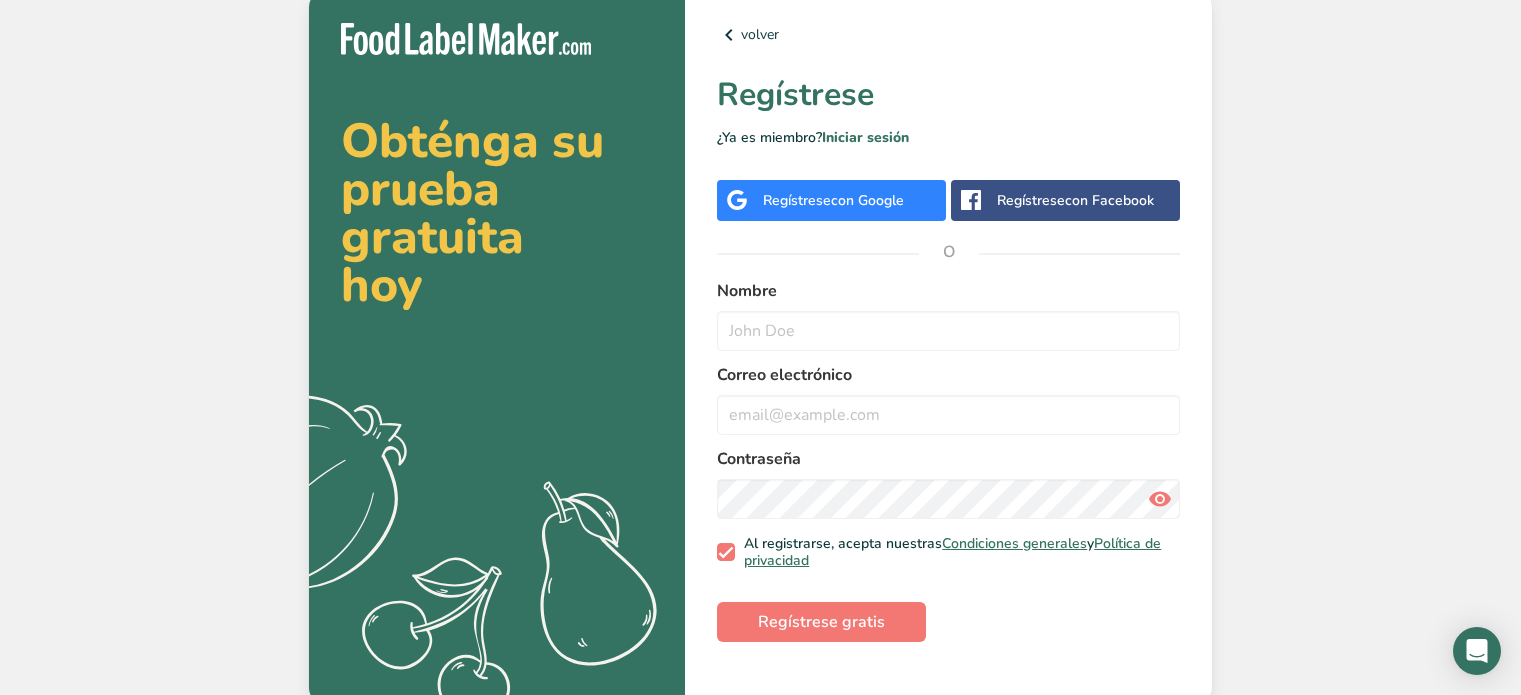 scroll, scrollTop: 0, scrollLeft: 0, axis: both 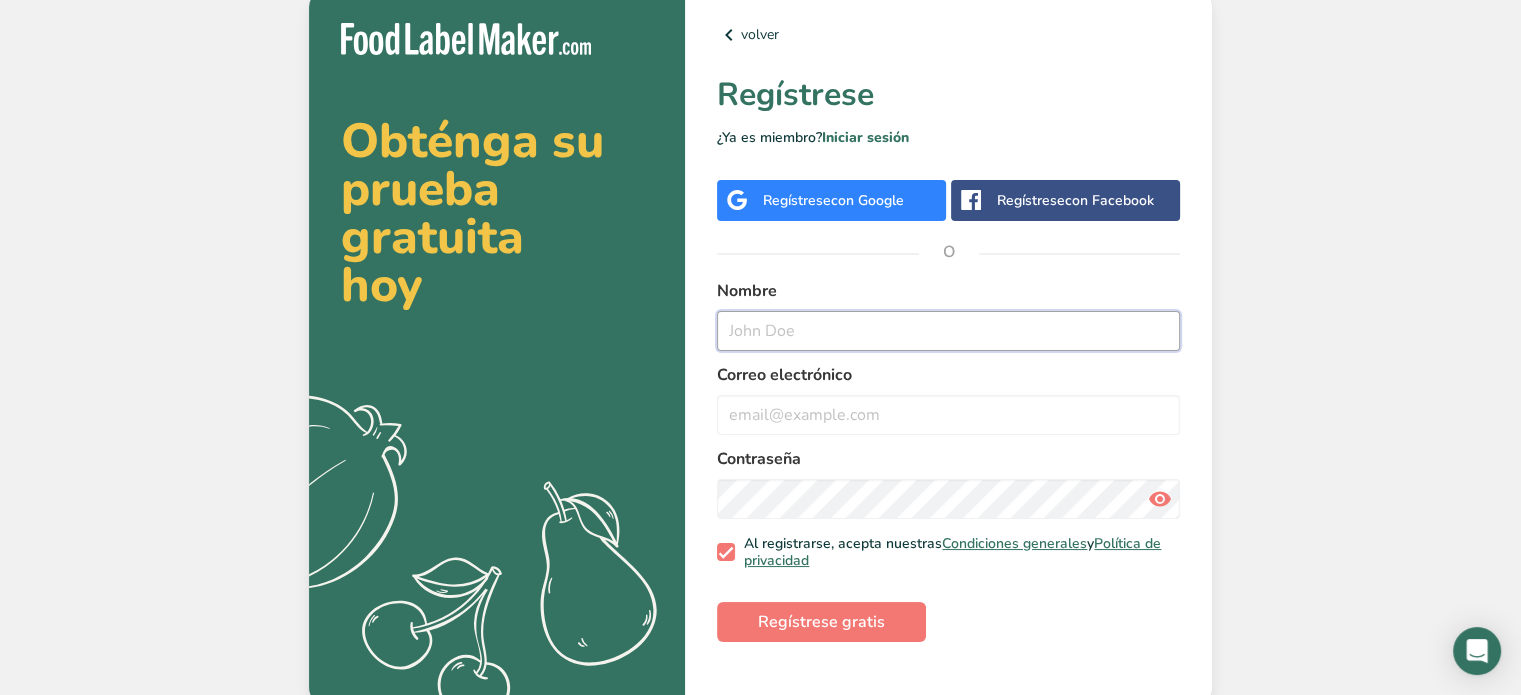 click at bounding box center (948, 331) 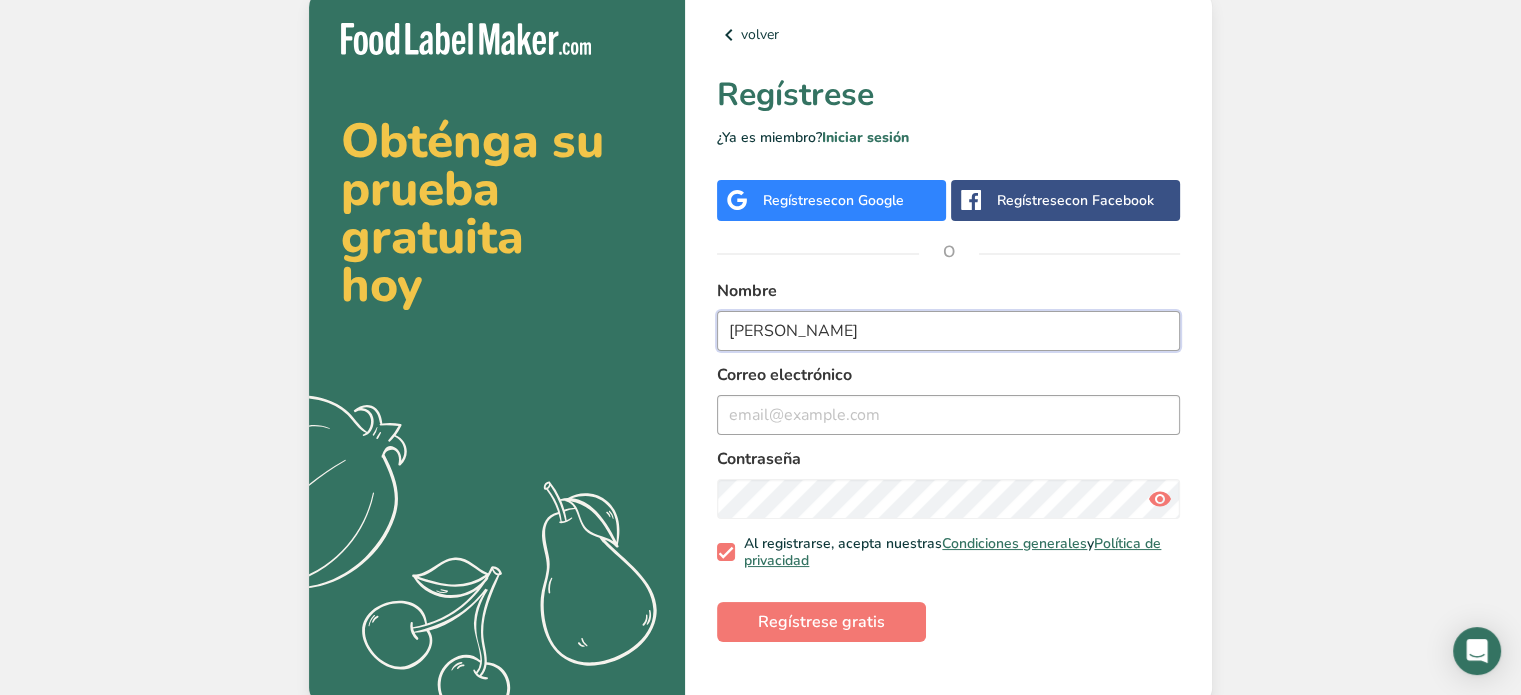 type on "[PERSON_NAME]" 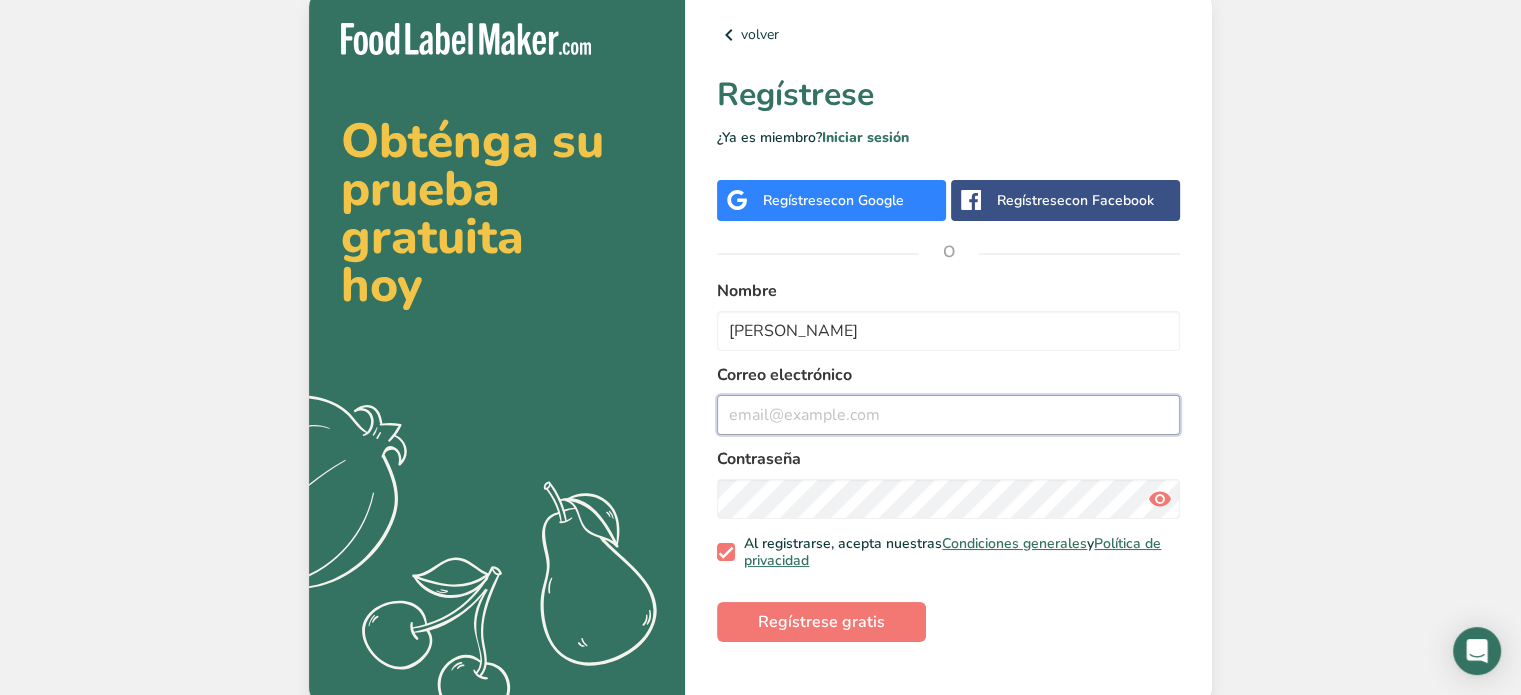 click at bounding box center [948, 415] 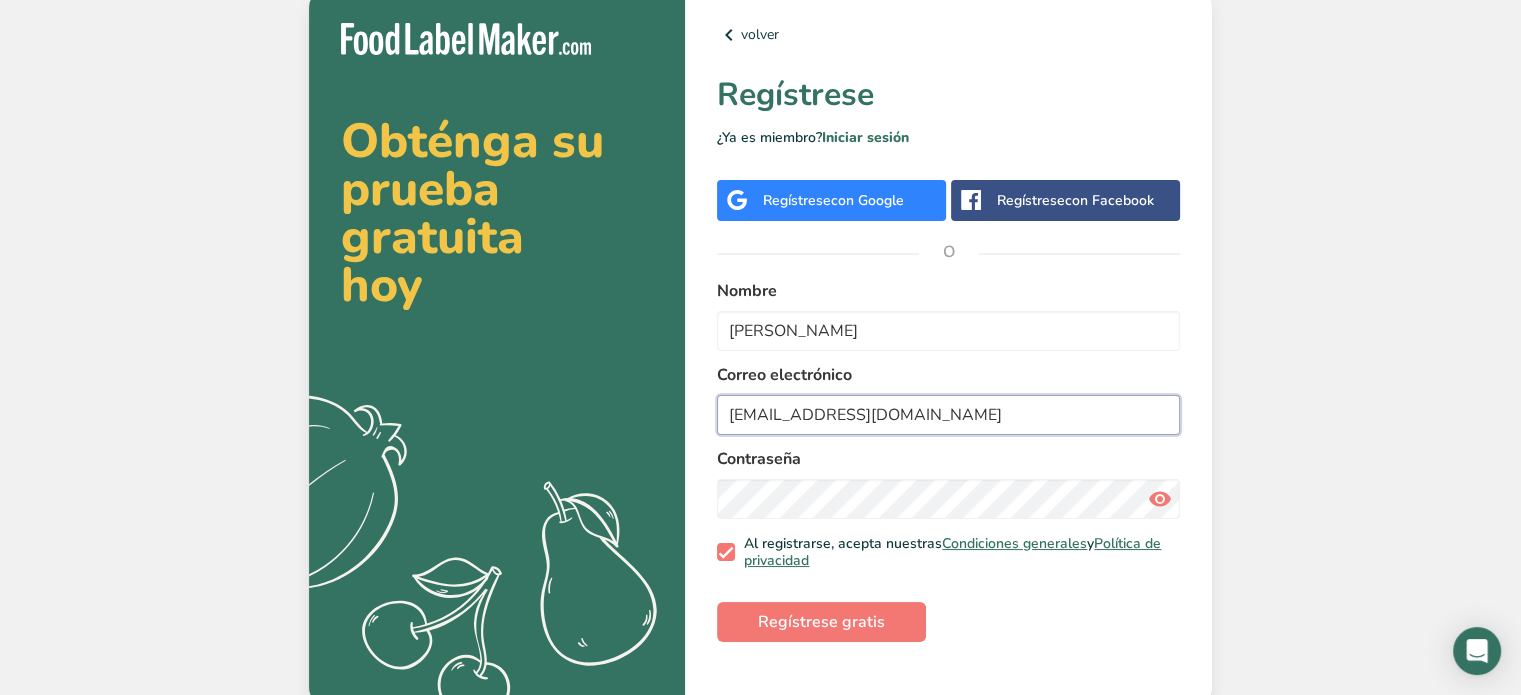 type on "[EMAIL_ADDRESS][DOMAIN_NAME]" 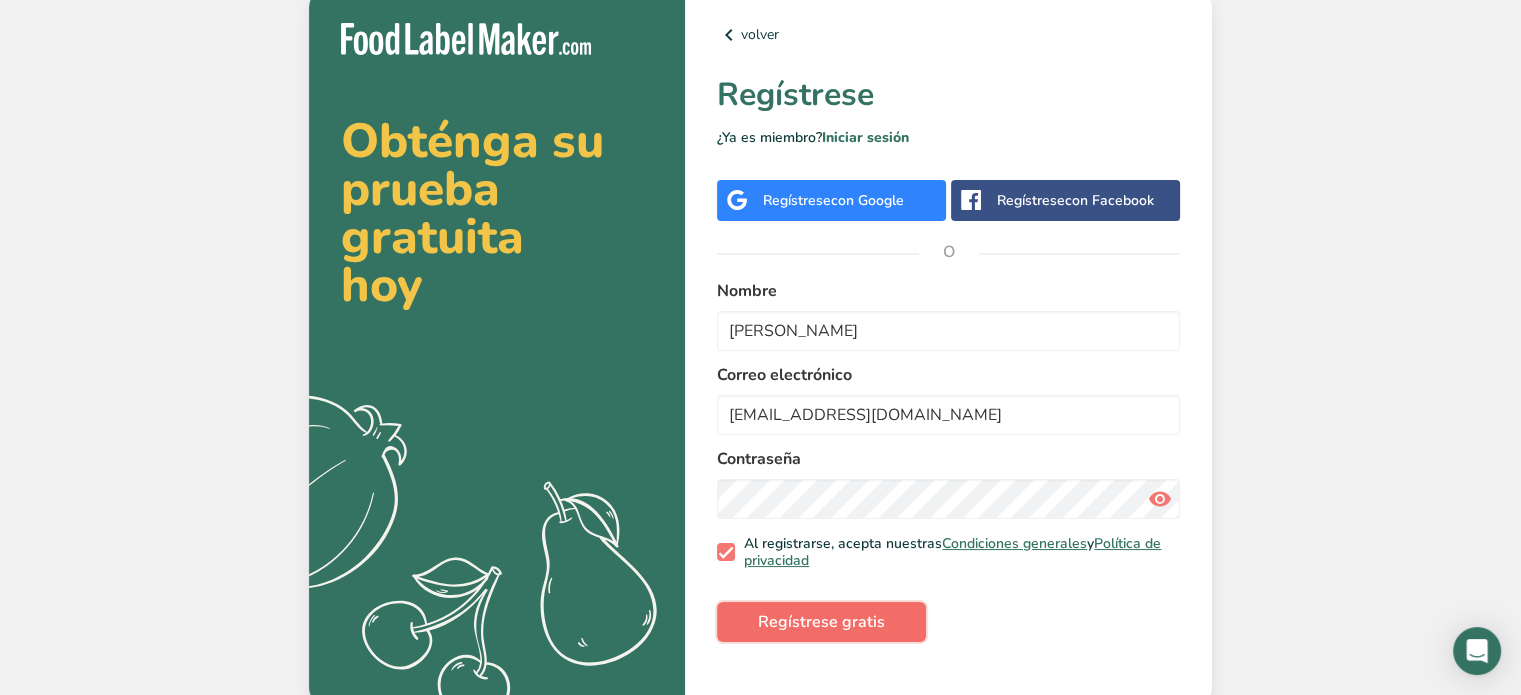 click on "Regístrese gratis" at bounding box center (821, 622) 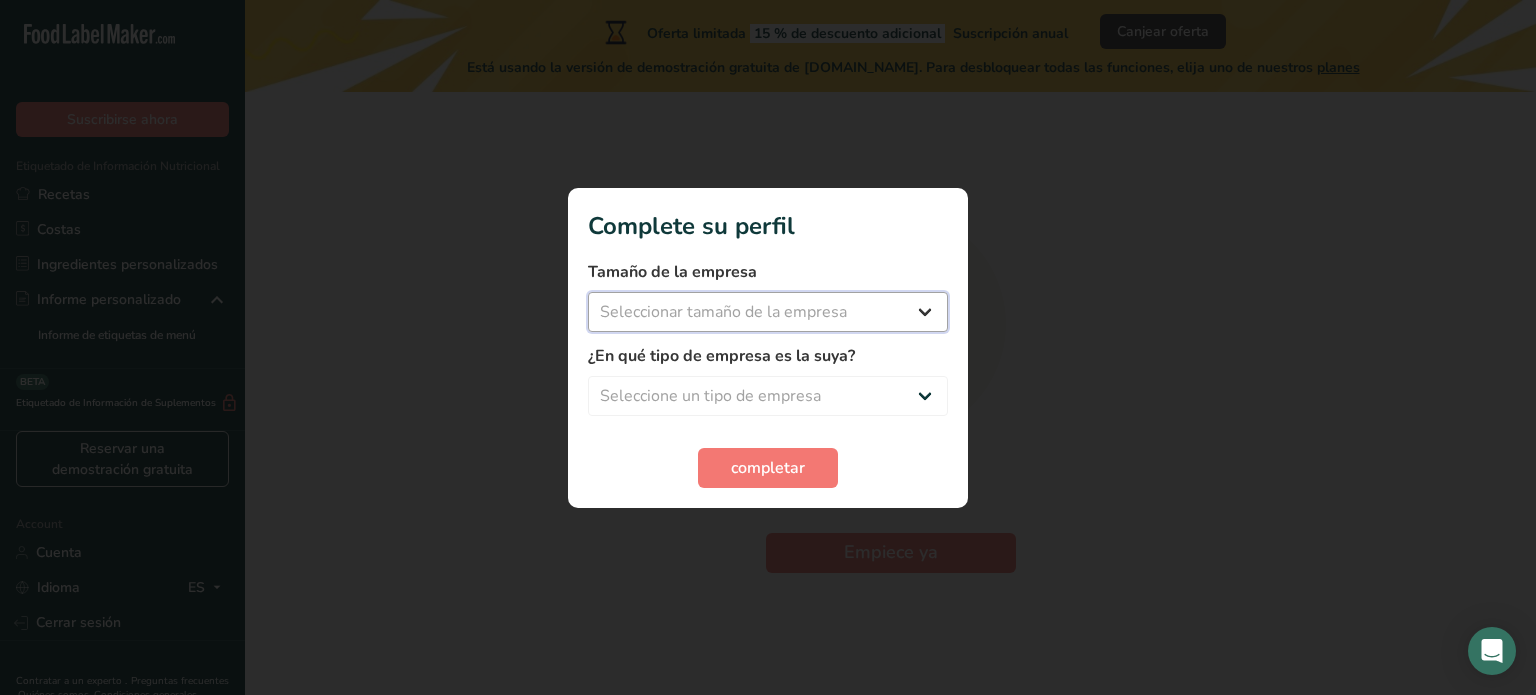 click on "Seleccionar tamaño de la empresa
Menos de 10 empleados
De 10 a 50 empleados
De 51 a 500 empleados
Más de 500 empleados" at bounding box center (768, 312) 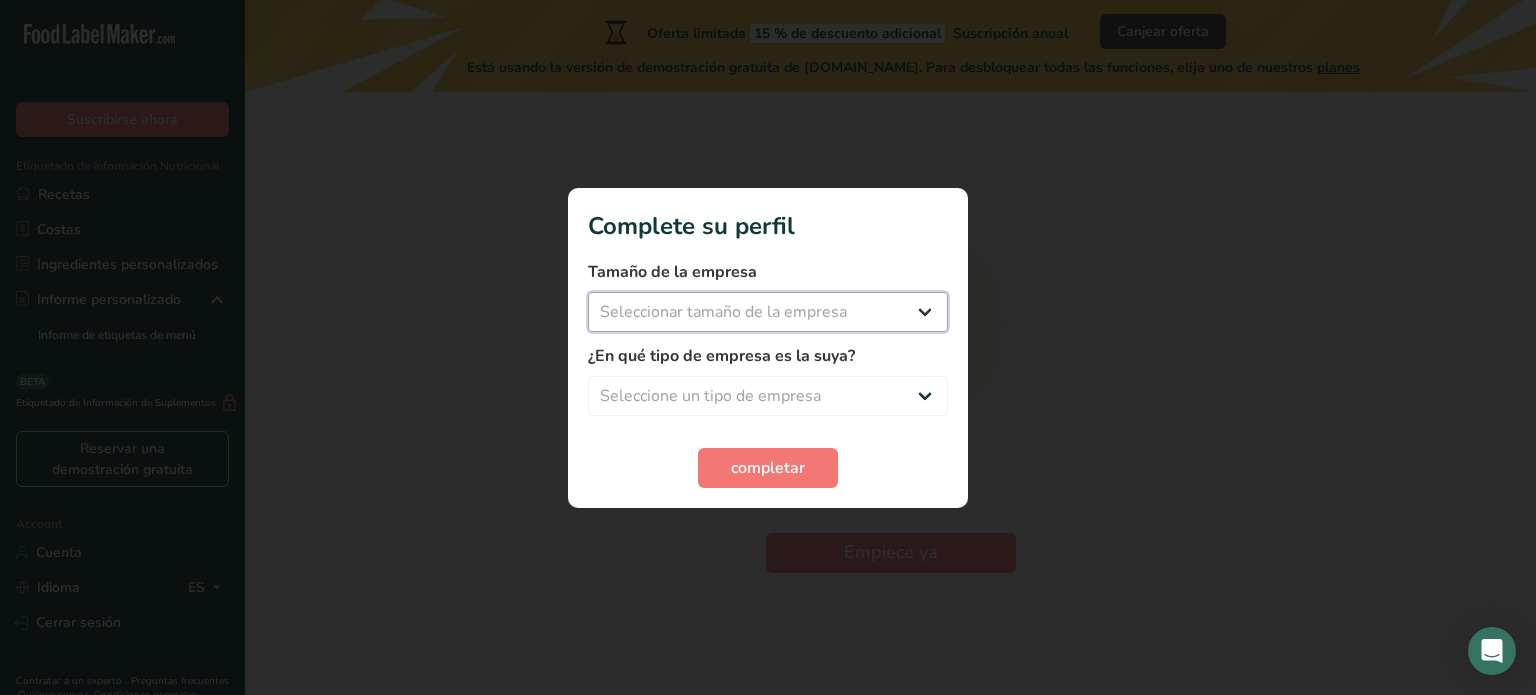 select on "1" 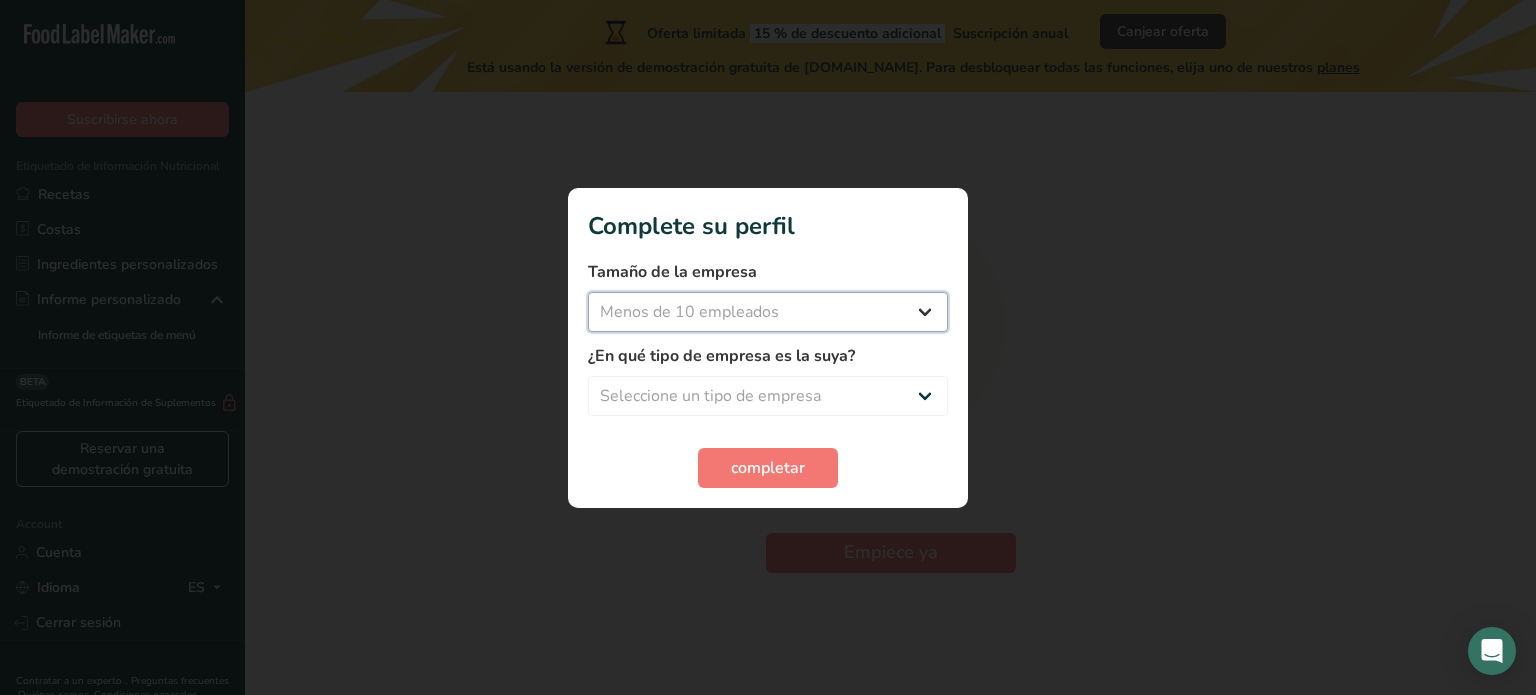 click on "Seleccionar tamaño de la empresa
Menos de 10 empleados
De 10 a 50 empleados
De 51 a 500 empleados
Más de 500 empleados" at bounding box center [768, 312] 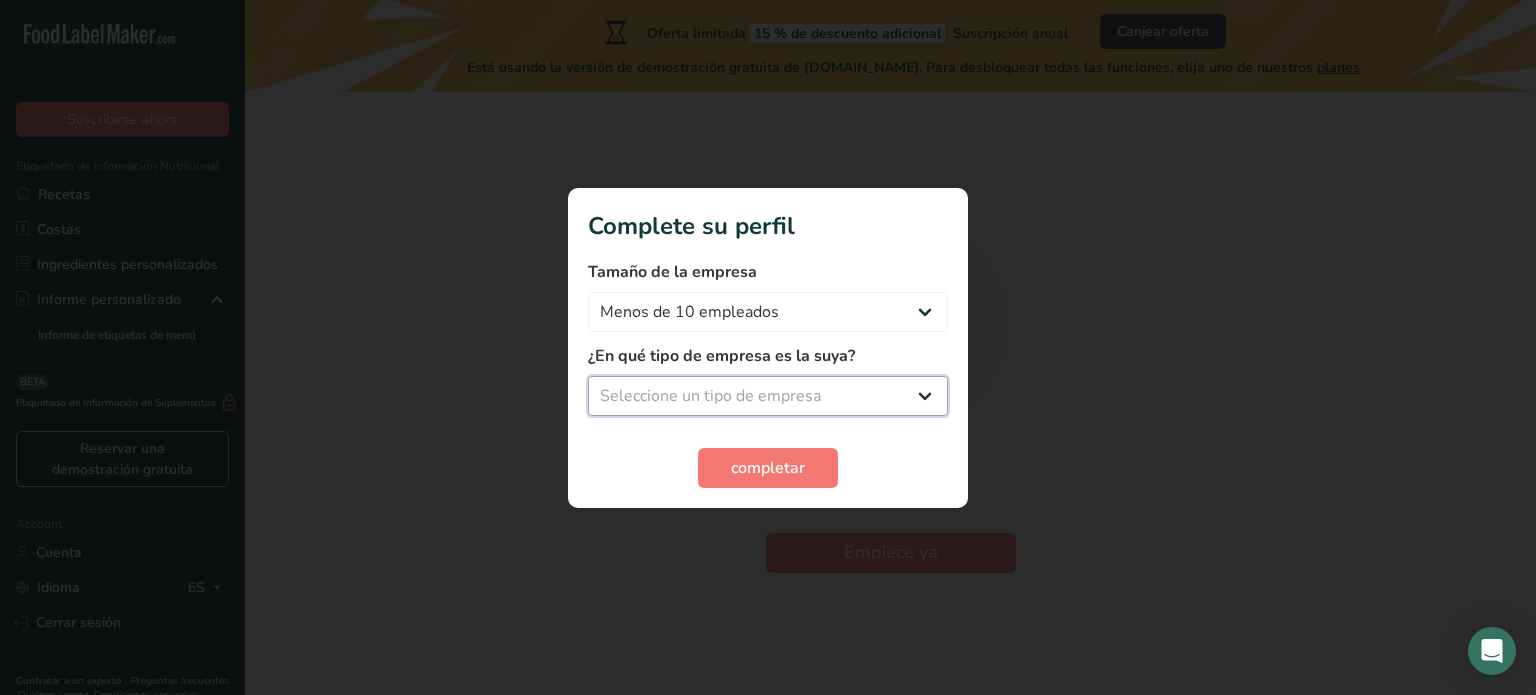 click on "Seleccione un tipo de empresa
Fabricante de alimentos envasados
Restaurante y cafetería
[GEOGRAPHIC_DATA]
Empresa de comidas preparadas y cáterin
Nutricionista
Bloguero gastronómico
Entrenador personal
Otro" at bounding box center [768, 396] 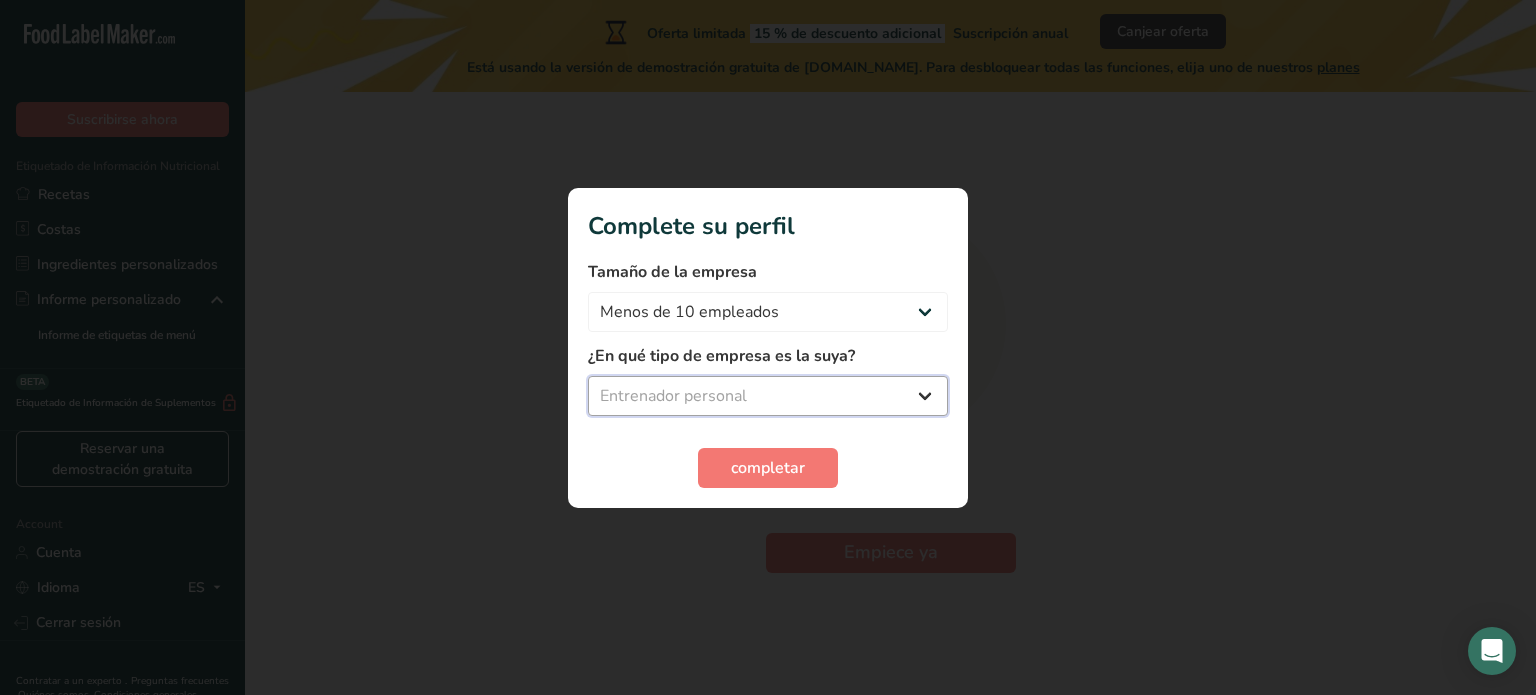 click on "Seleccione un tipo de empresa
Fabricante de alimentos envasados
Restaurante y cafetería
[GEOGRAPHIC_DATA]
Empresa de comidas preparadas y cáterin
Nutricionista
Bloguero gastronómico
Entrenador personal
Otro" at bounding box center (768, 396) 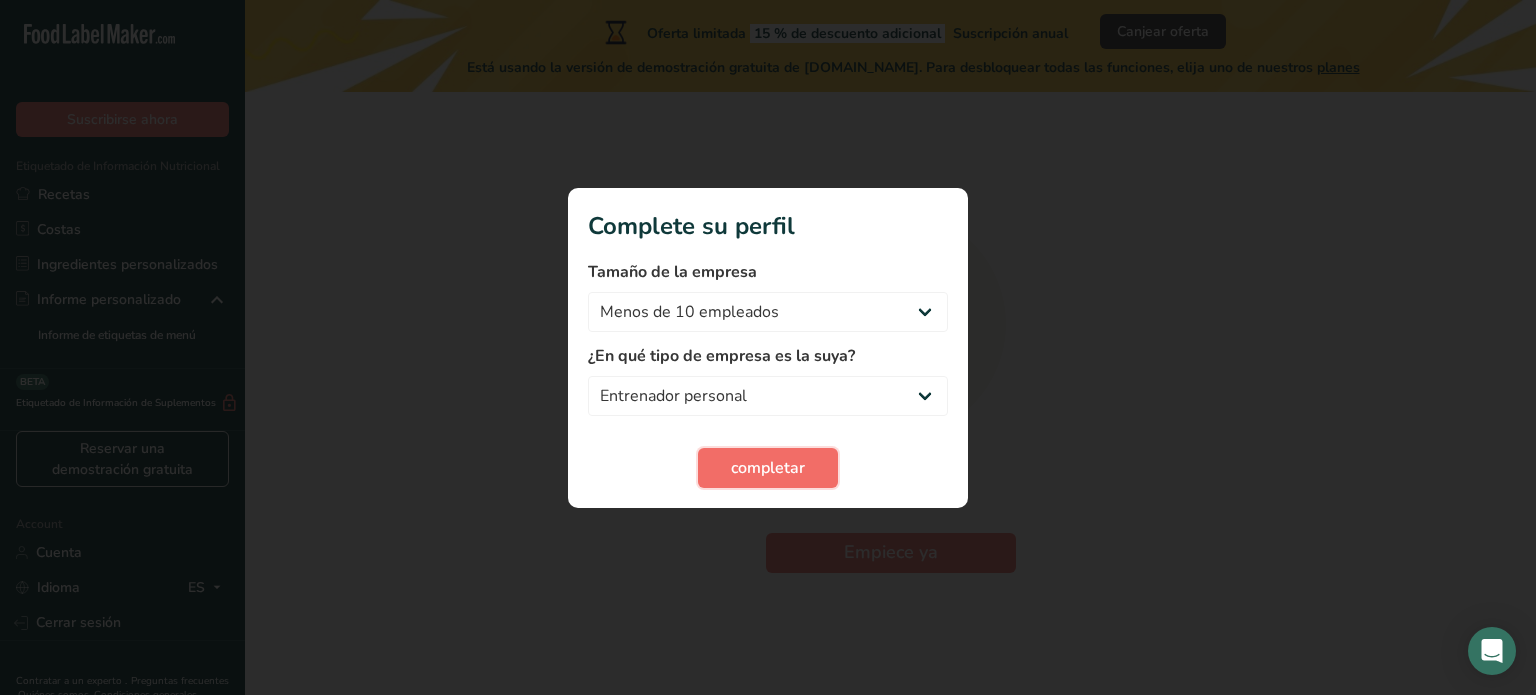 click on "completar" at bounding box center [768, 468] 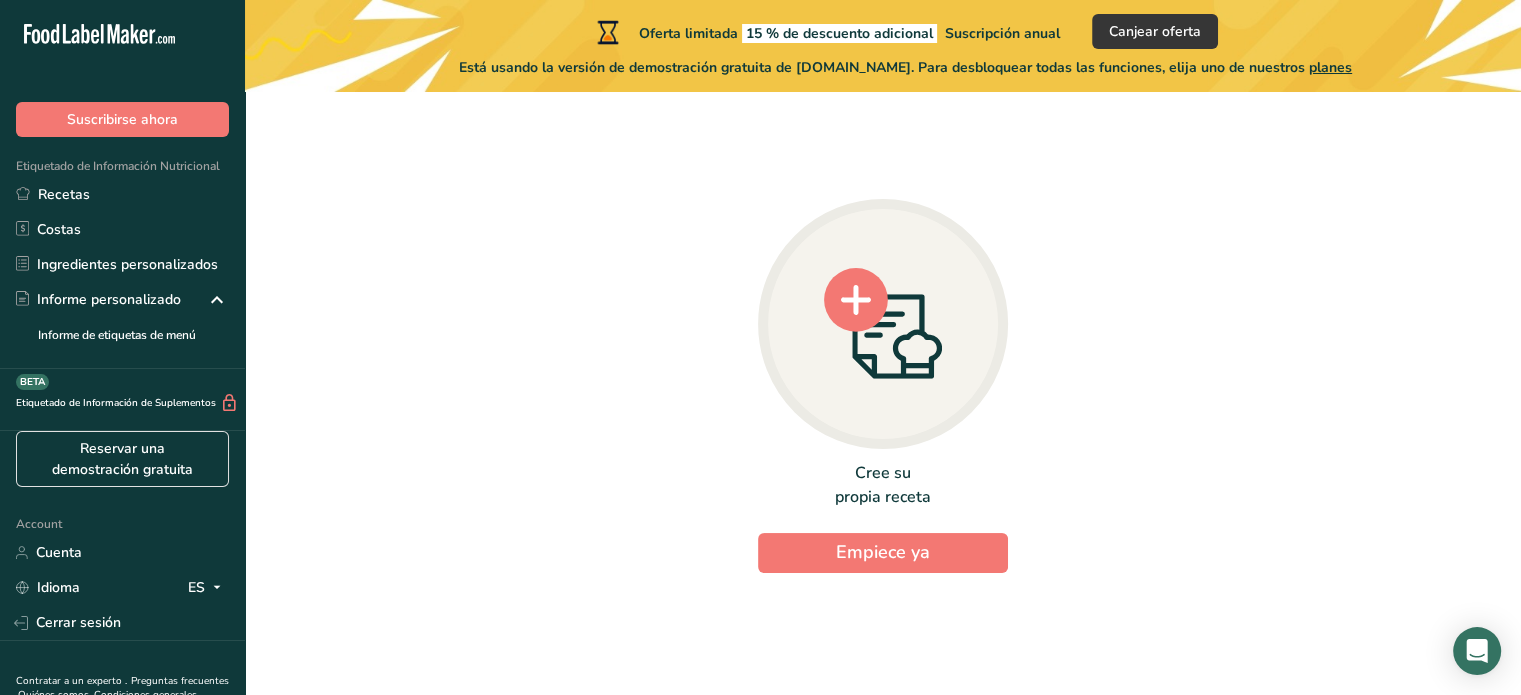 click 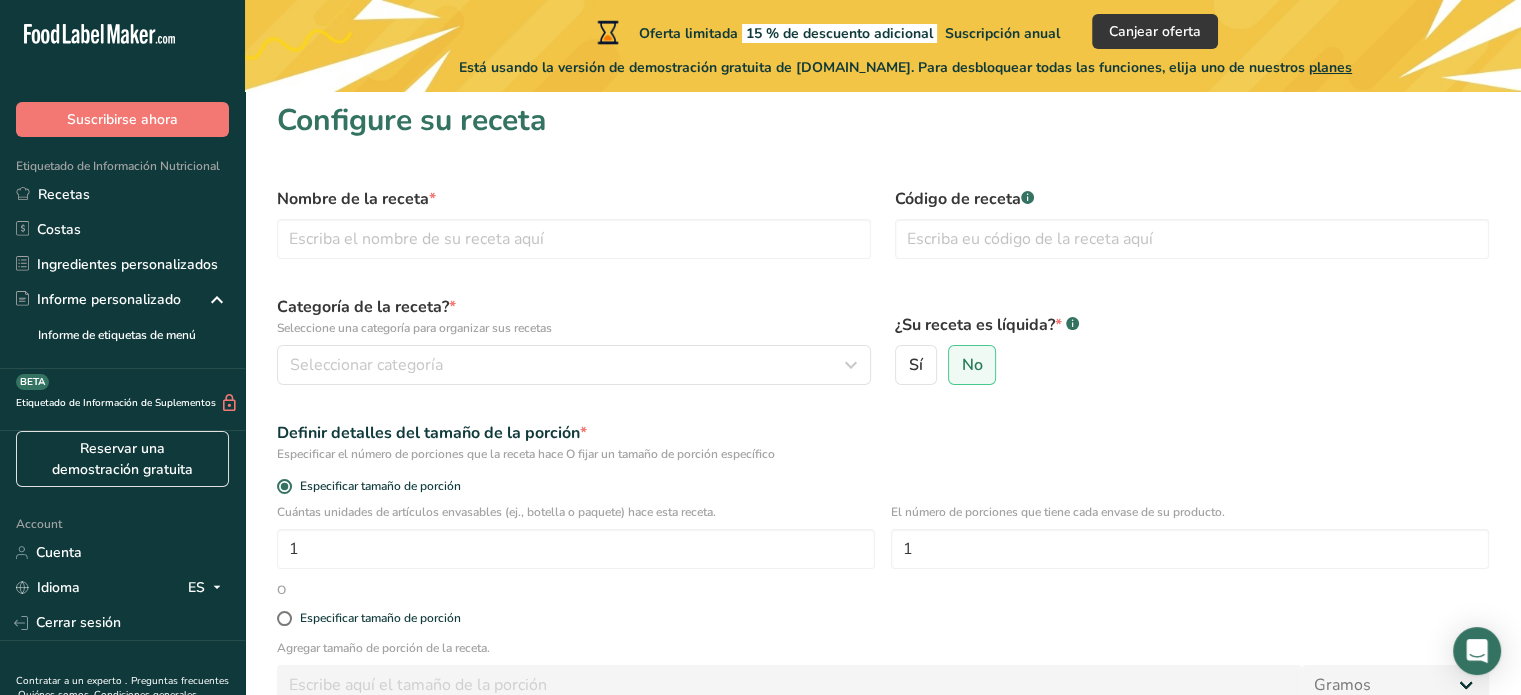 scroll, scrollTop: 0, scrollLeft: 0, axis: both 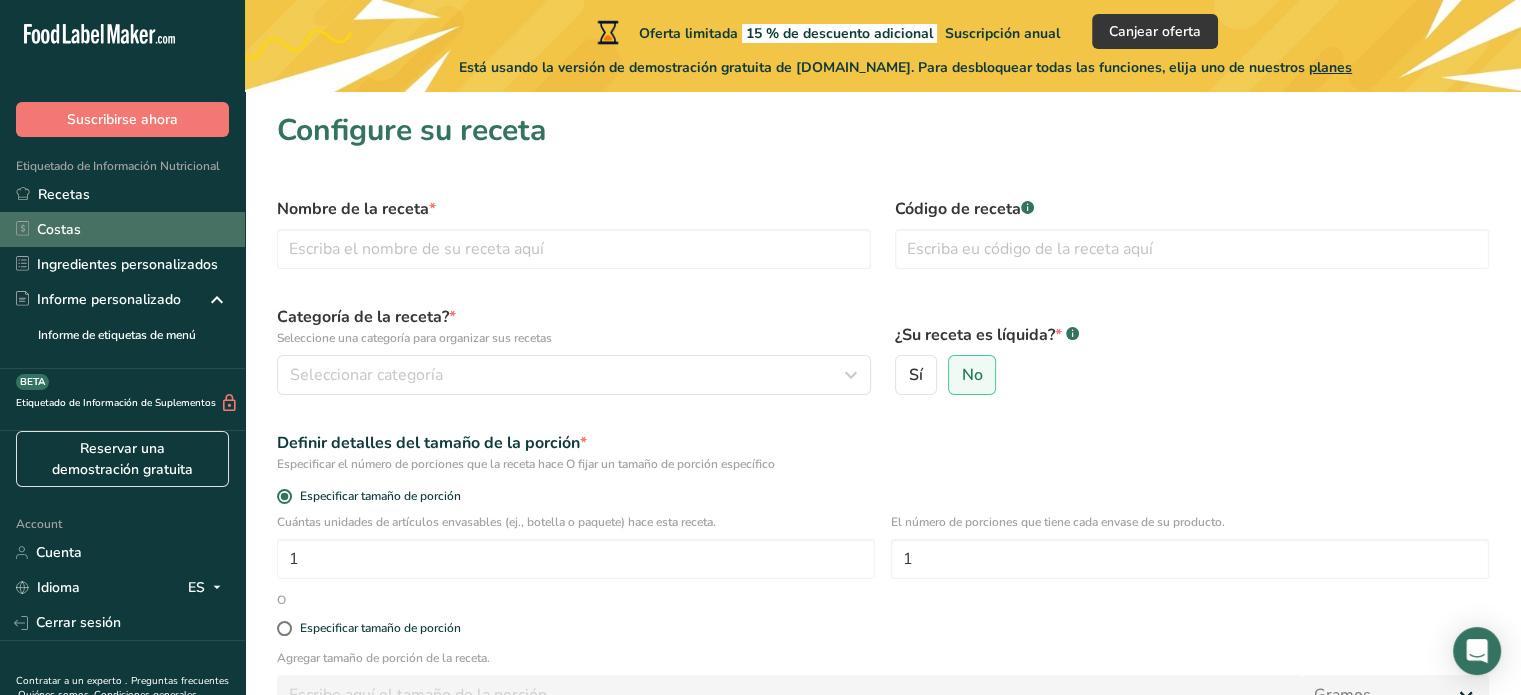 click on "Costas" at bounding box center (122, 229) 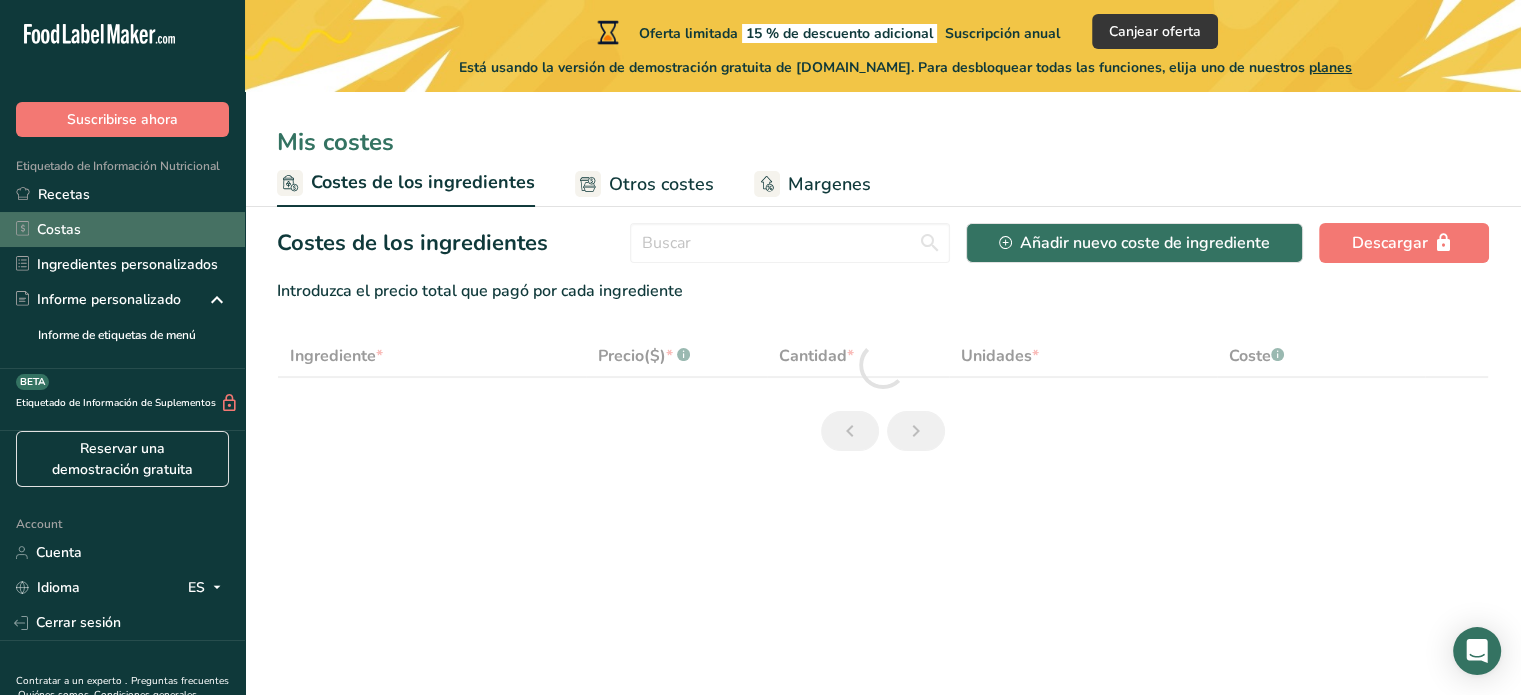 select on "1" 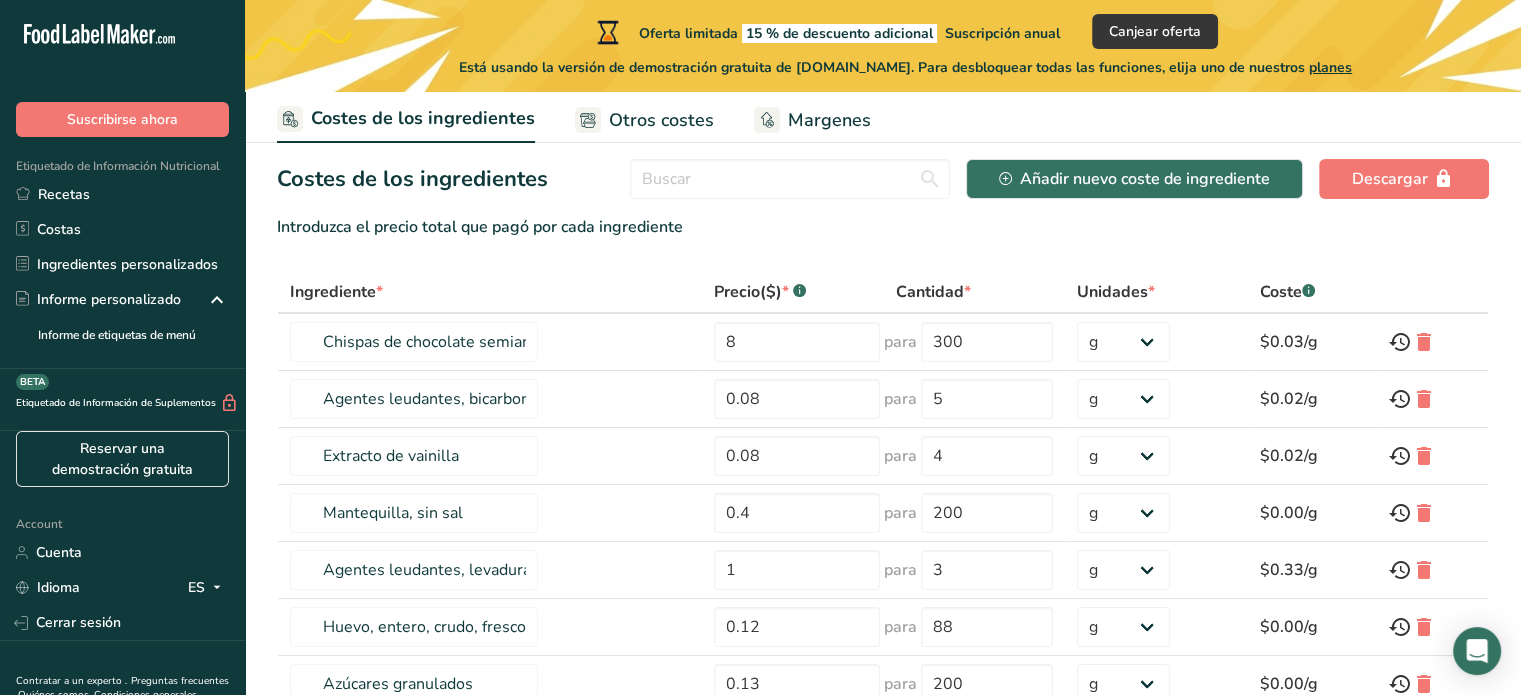 scroll, scrollTop: 0, scrollLeft: 0, axis: both 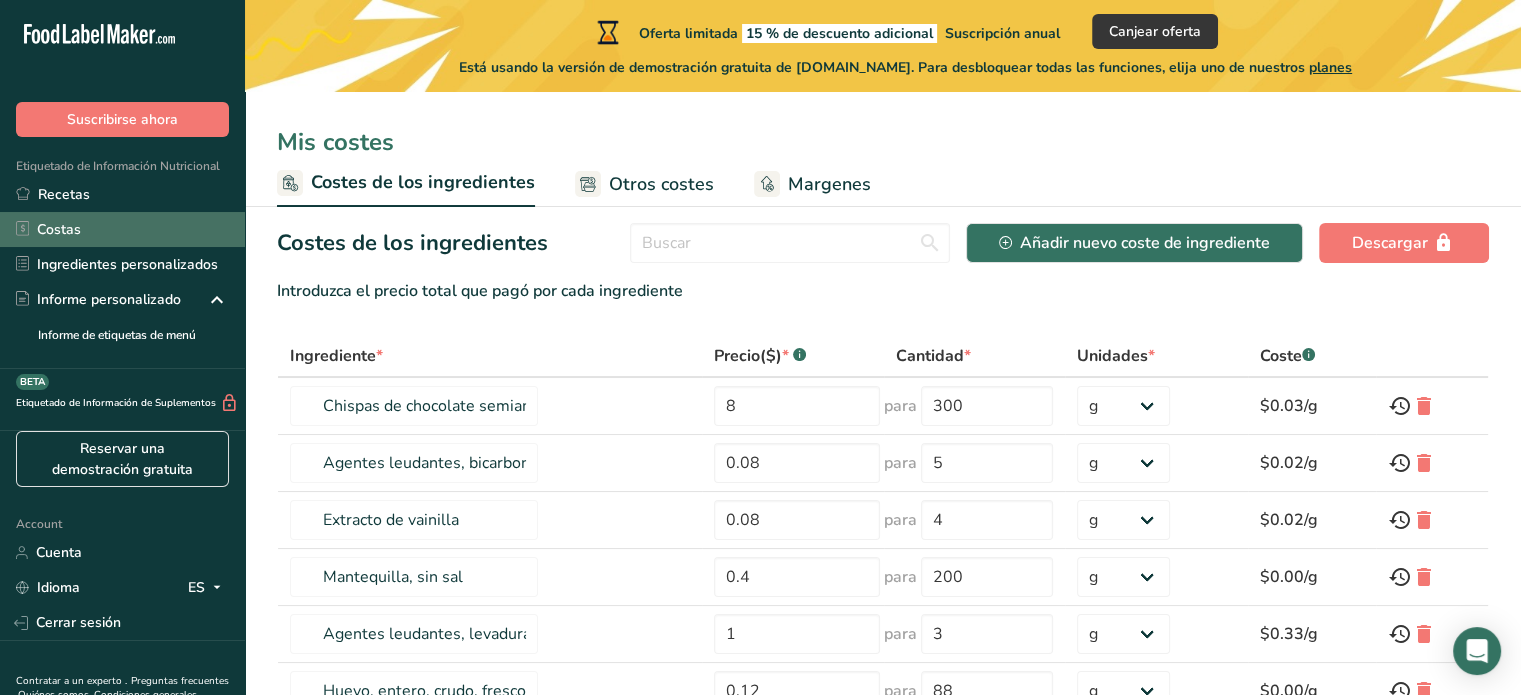 click on "Costas" at bounding box center [122, 229] 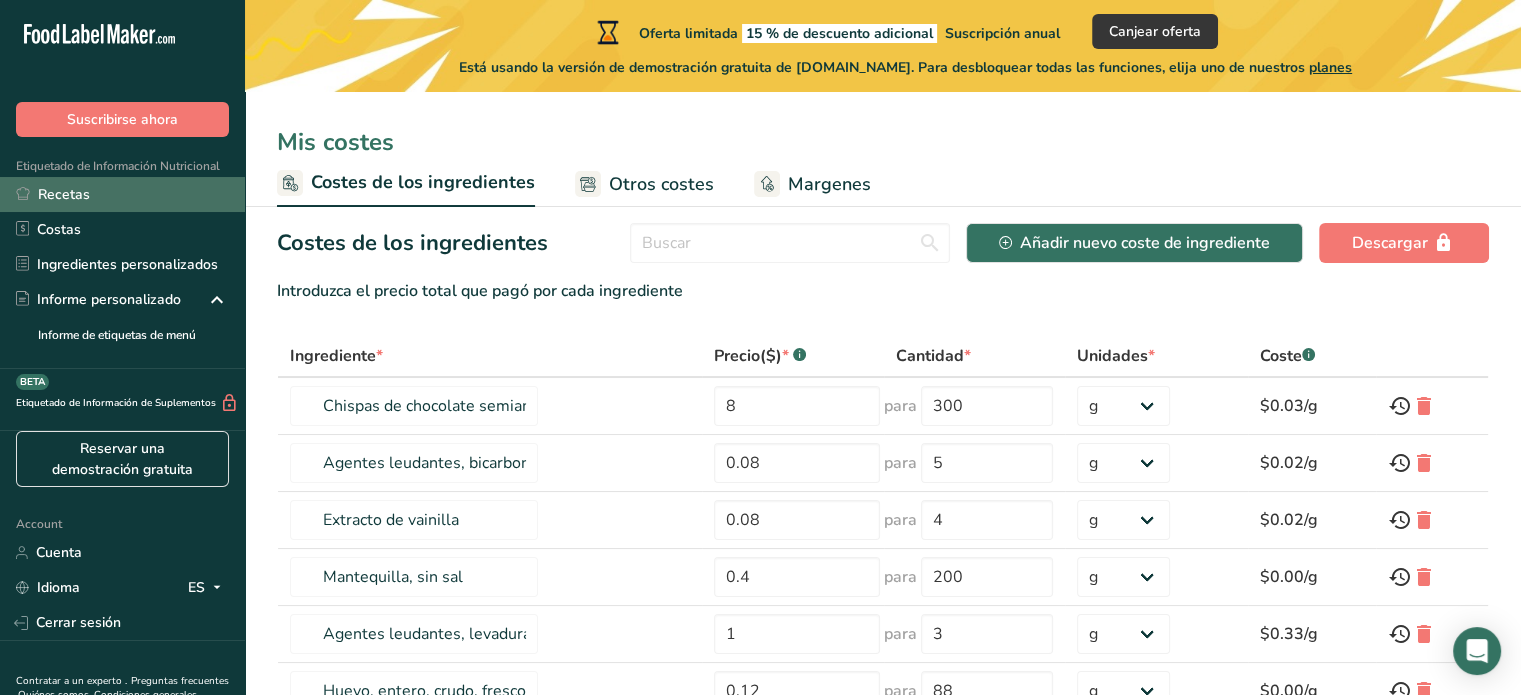 click on "Recetas" at bounding box center [122, 194] 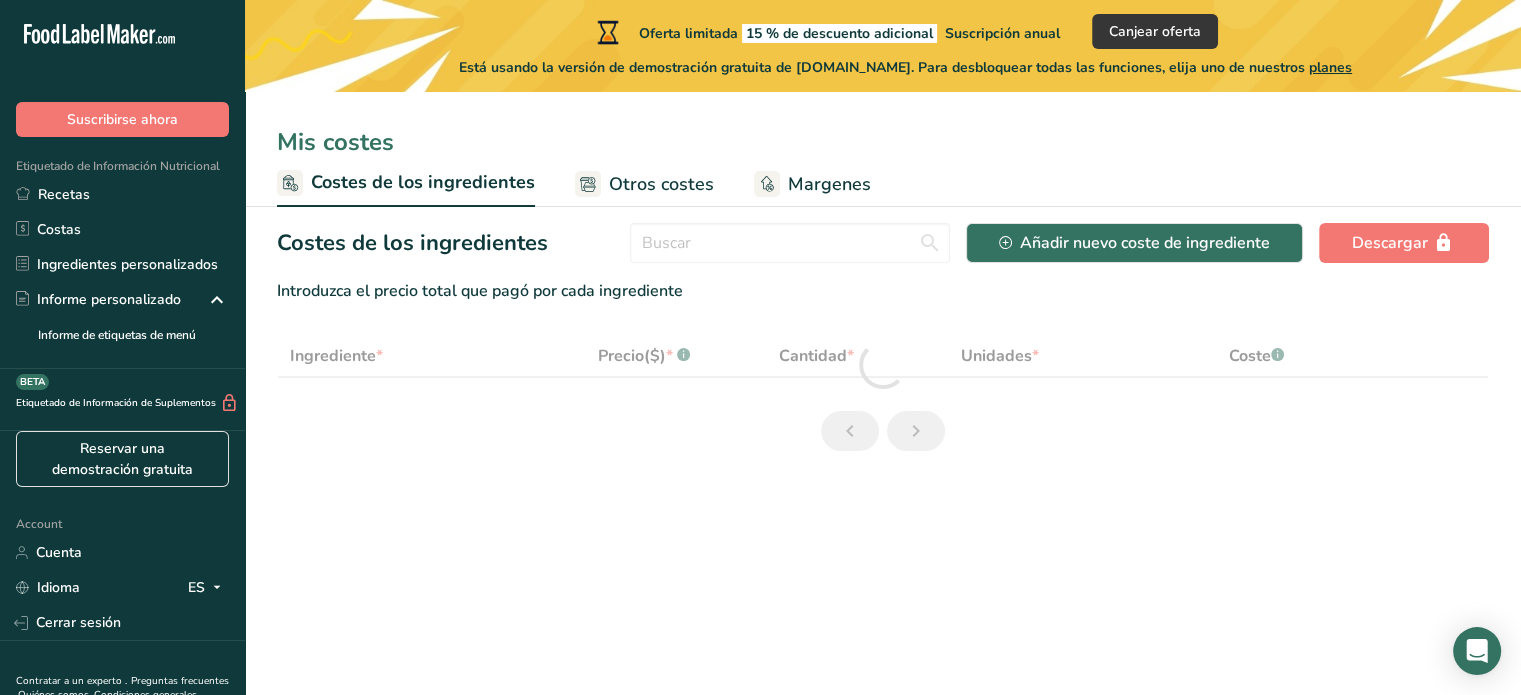 select on "1" 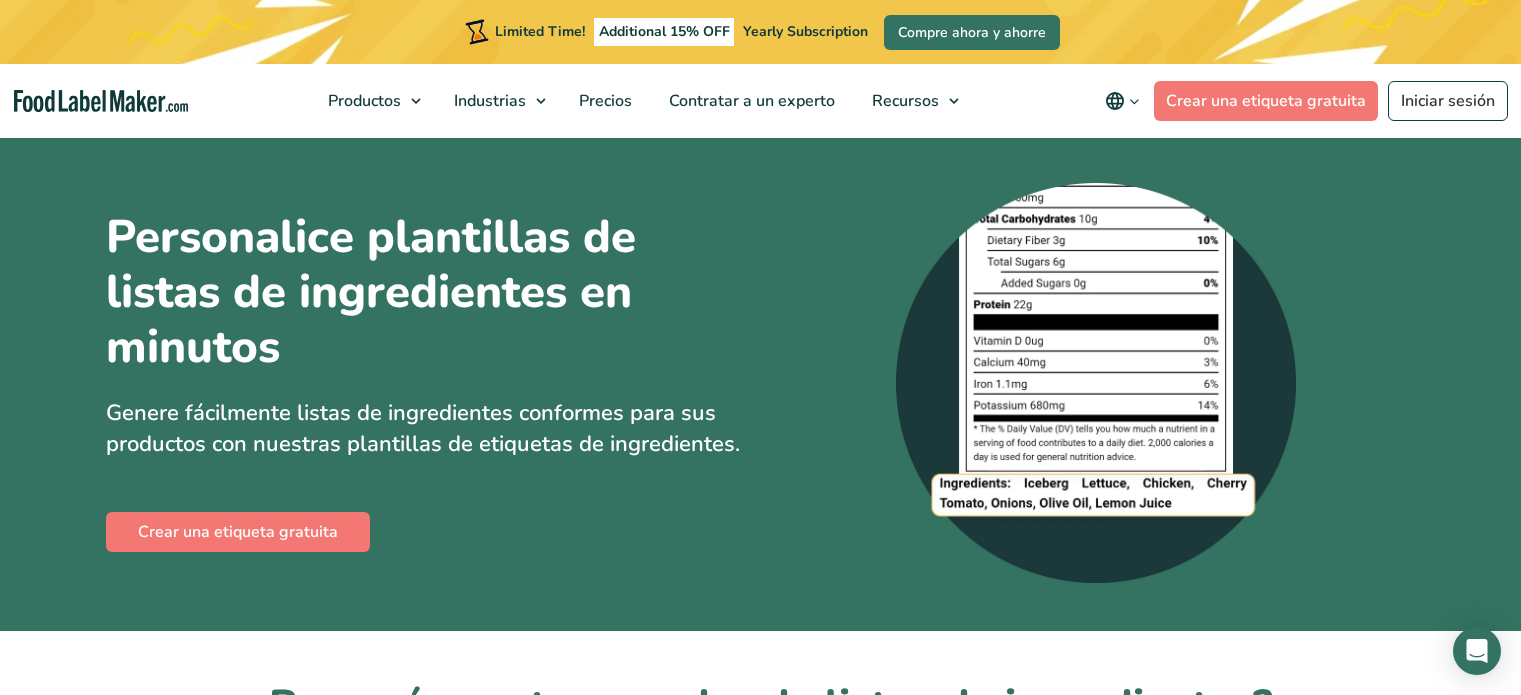 scroll, scrollTop: 0, scrollLeft: 0, axis: both 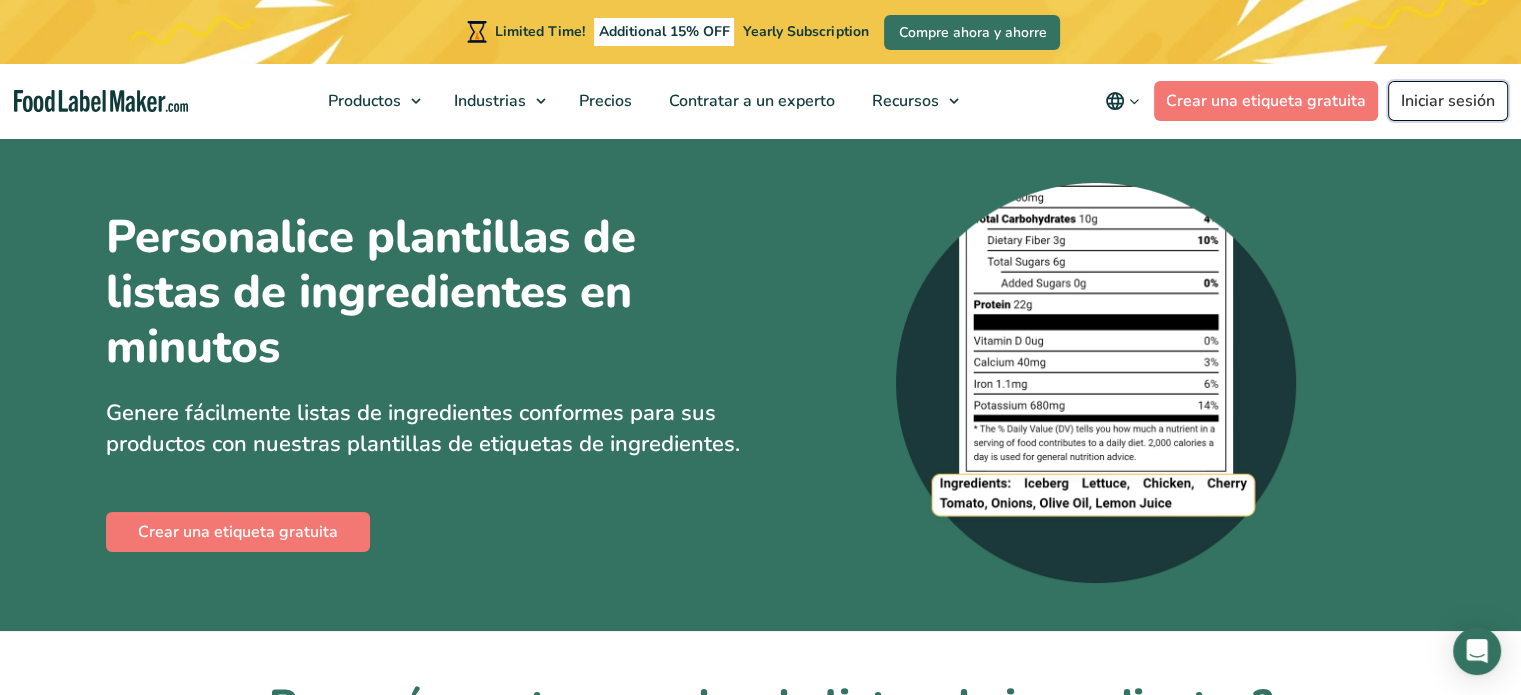 click on "Iniciar sesión" at bounding box center (1448, 101) 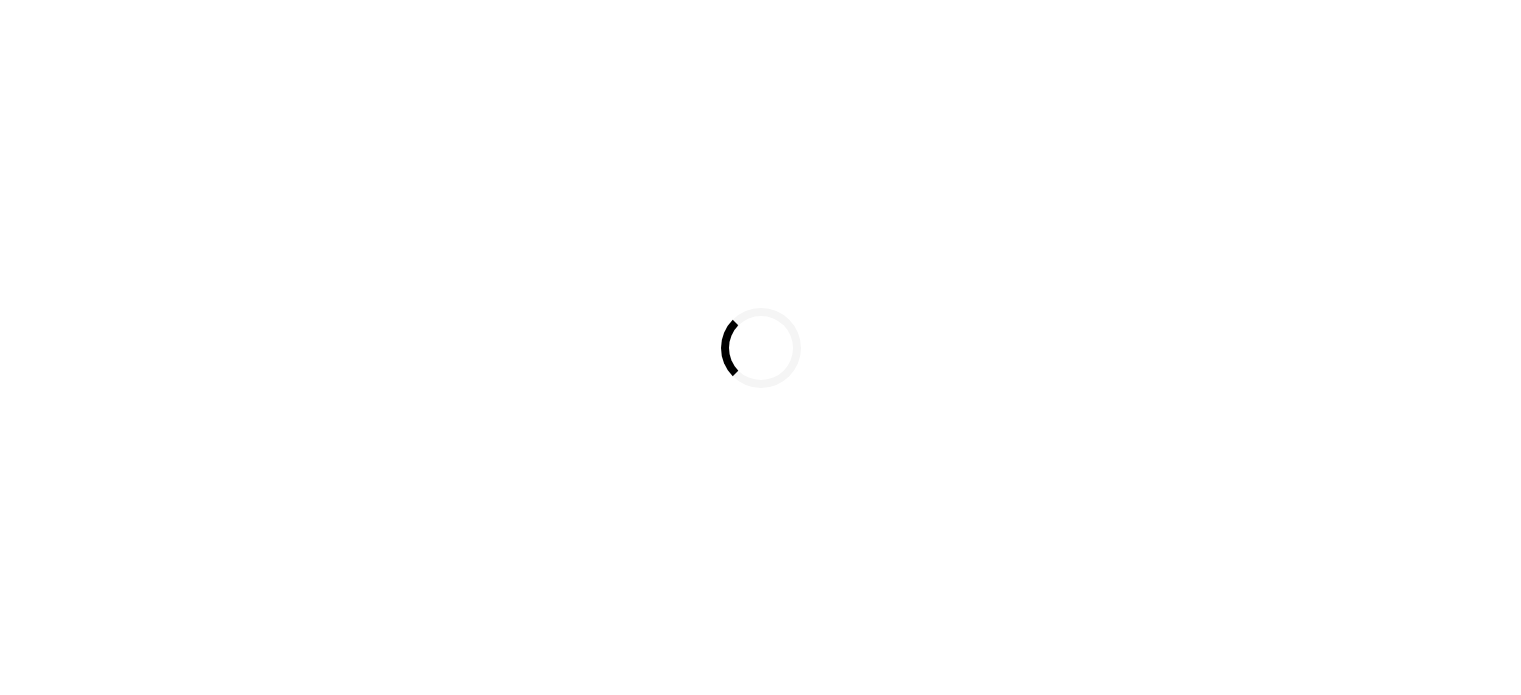 scroll, scrollTop: 0, scrollLeft: 0, axis: both 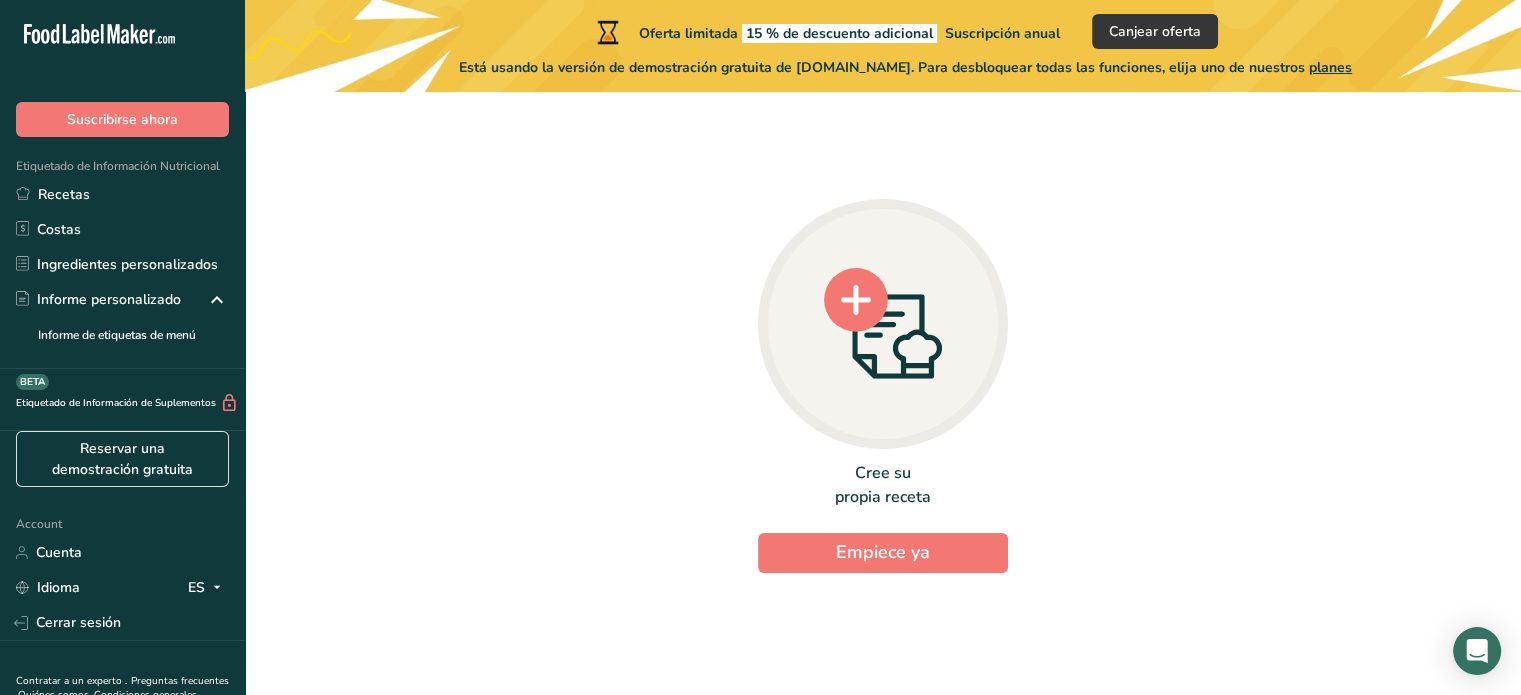 click 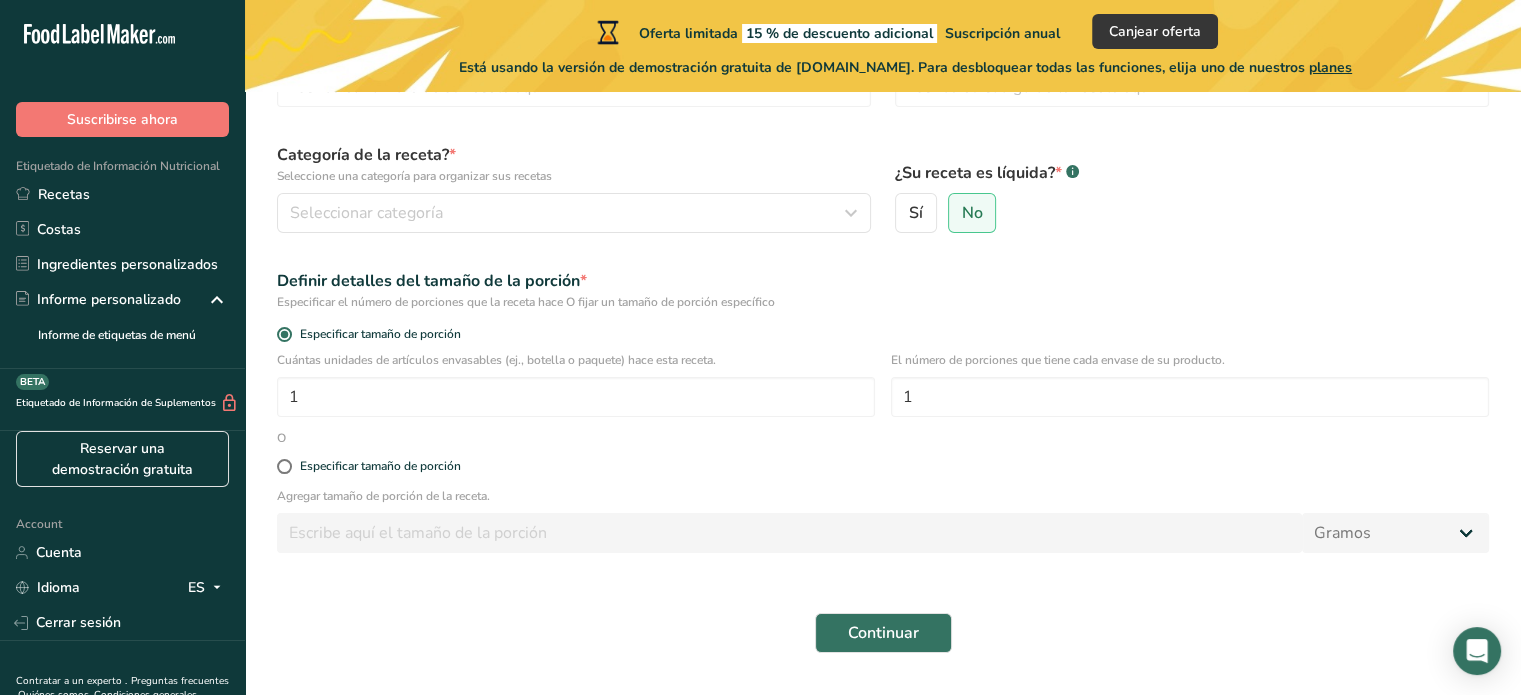 scroll, scrollTop: 216, scrollLeft: 0, axis: vertical 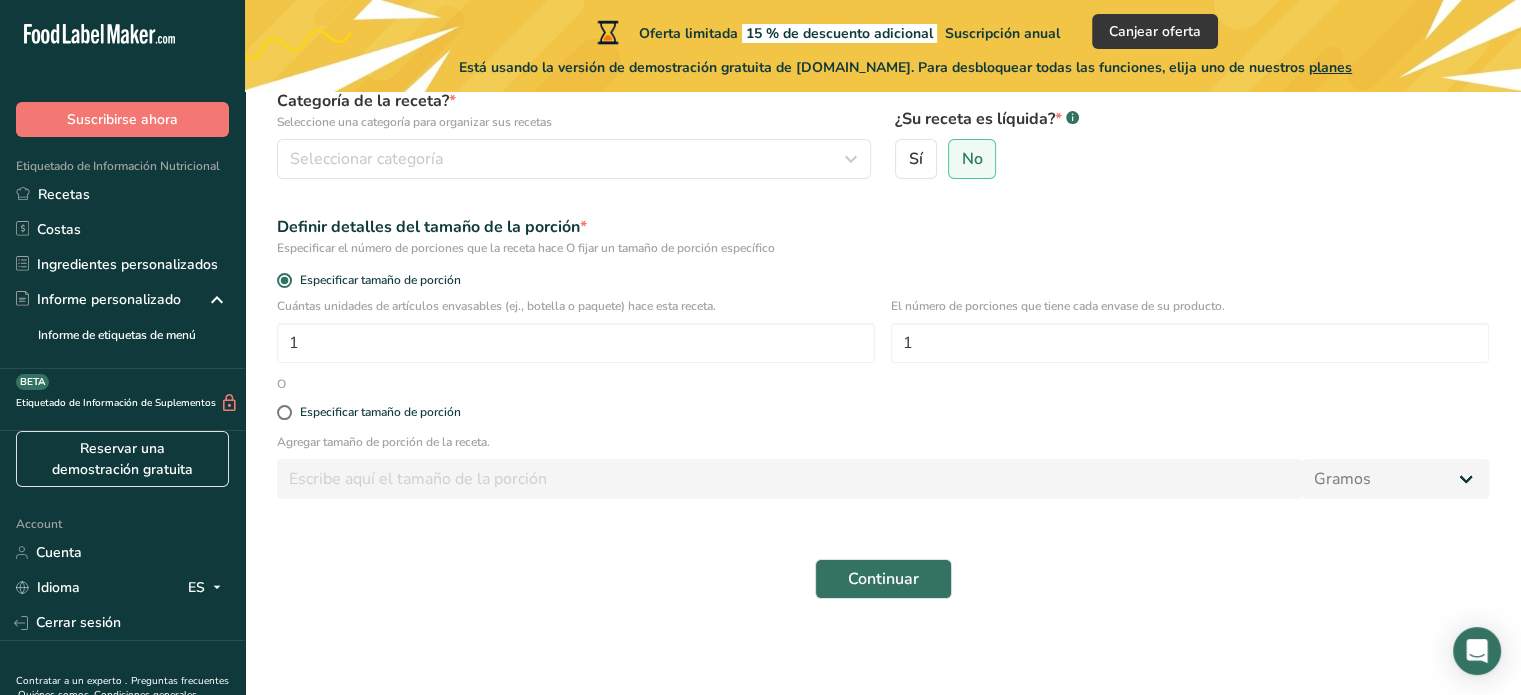 click on "Configure su receta
Nombre de la receta *
Código de receta
.a-a{fill:#347362;}.b-a{fill:#fff;}
Categoría de la receta? *
Seleccione una categoría para organizar sus recetas
Seleccionar categoría
Categorías estándar
Categorías personalizadas
.a-a{fill:#347362;}.b-a{fill:#fff;}
Productos de panadería
Bebidas
Confitería
Comidas cocinadas, ensaladas y salsas
Lácteos
Aperitivos
Añadir nueva categoría
¿Su receta es líquida? *   .a-a{fill:#347362;}.b-a{fill:#fff;}           Sí   No
Definir detalles del tamaño de la porción *
Especificar el número de porciones que la receta hace O fijar un tamaño de porción específico" at bounding box center [883, 253] 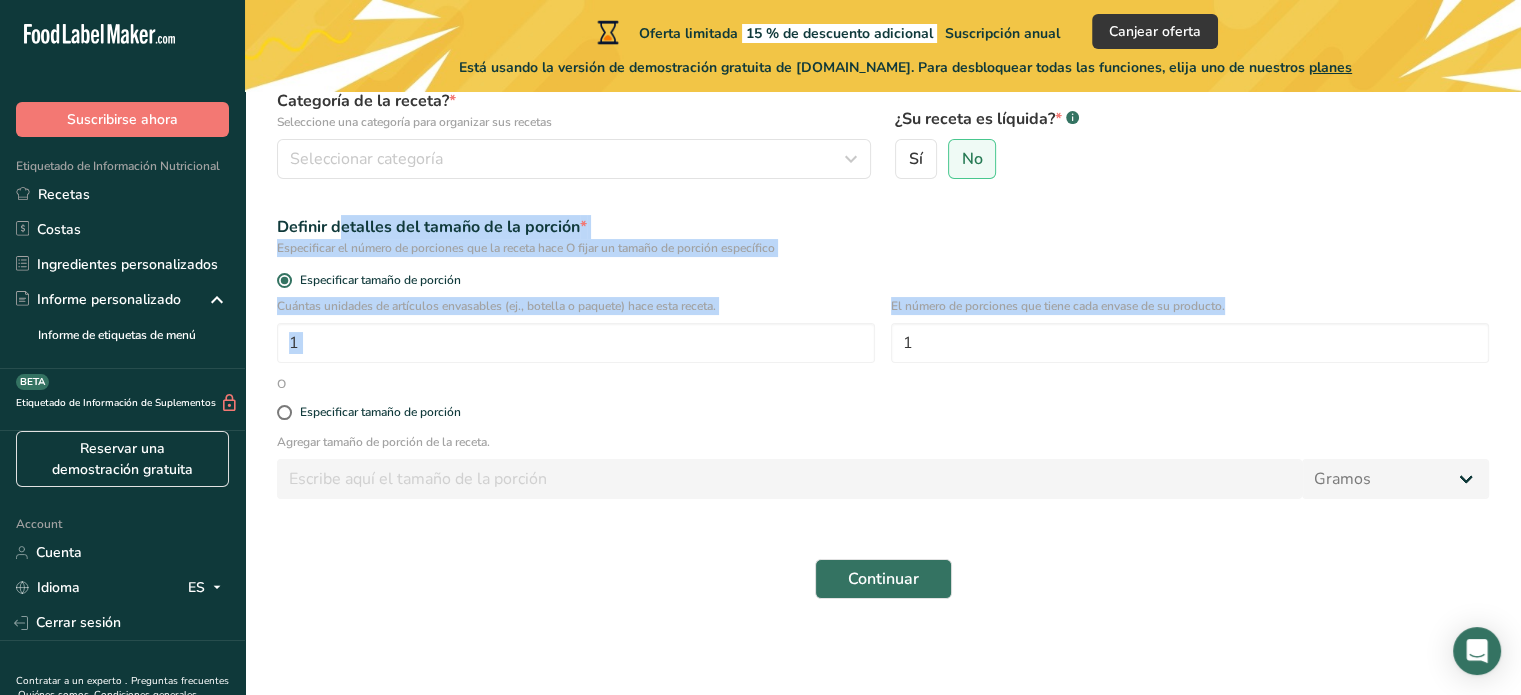 drag, startPoint x: 1504, startPoint y: 312, endPoint x: 1535, endPoint y: 170, distance: 145.34442 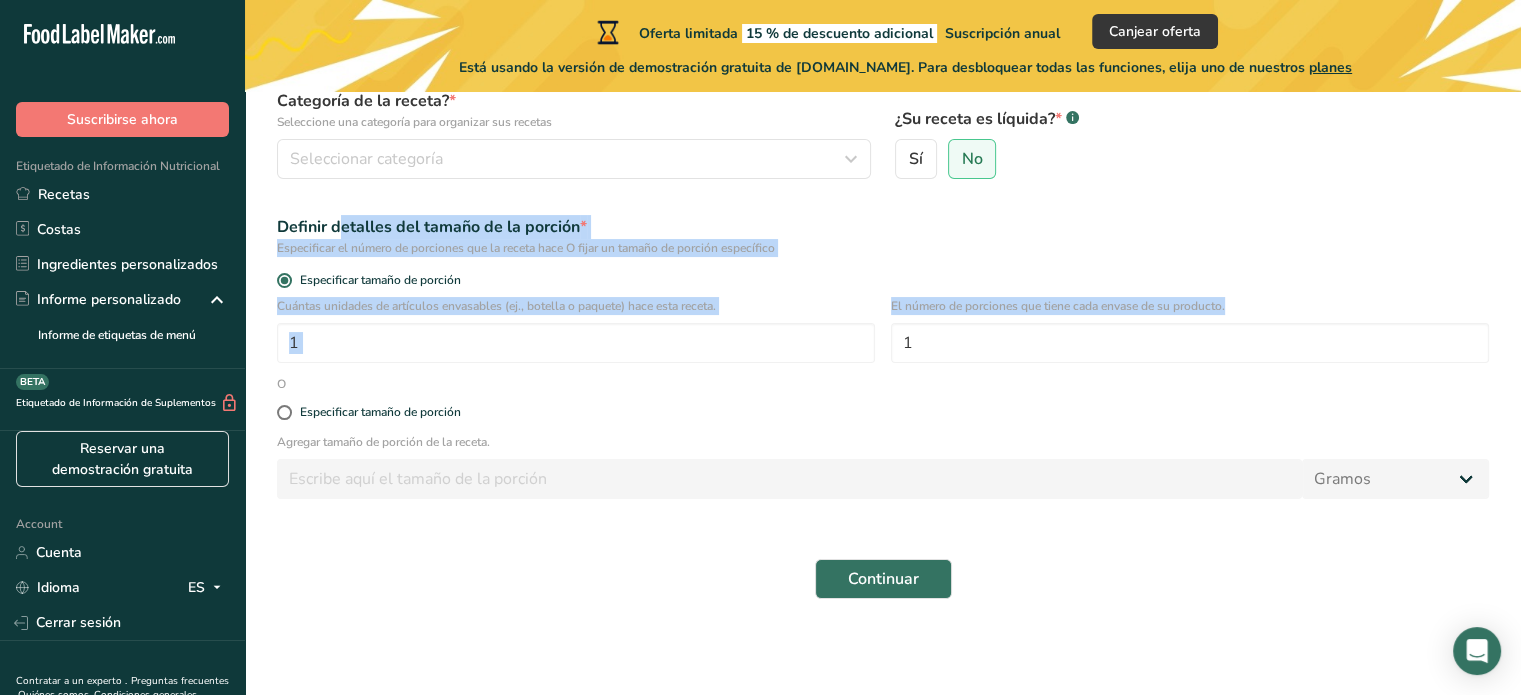 click on ".a-20{fill:#fff;}
Suscribirse ahora
Etiquetado de Información Nutricional
Recetas
Costas
Ingredientes personalizados
Informe personalizado
Informe de etiquetas de menú
Etiquetado de Información de Suplementos
BETA
Reservar una demostración gratuita
Account
Cuenta
Idioma
ES
English
Spanish
Cerrar sesión
Contratar a un experto .
Preguntas frecuentes .
Quiénes somos .
Condiciones generales ." at bounding box center [760, 239] 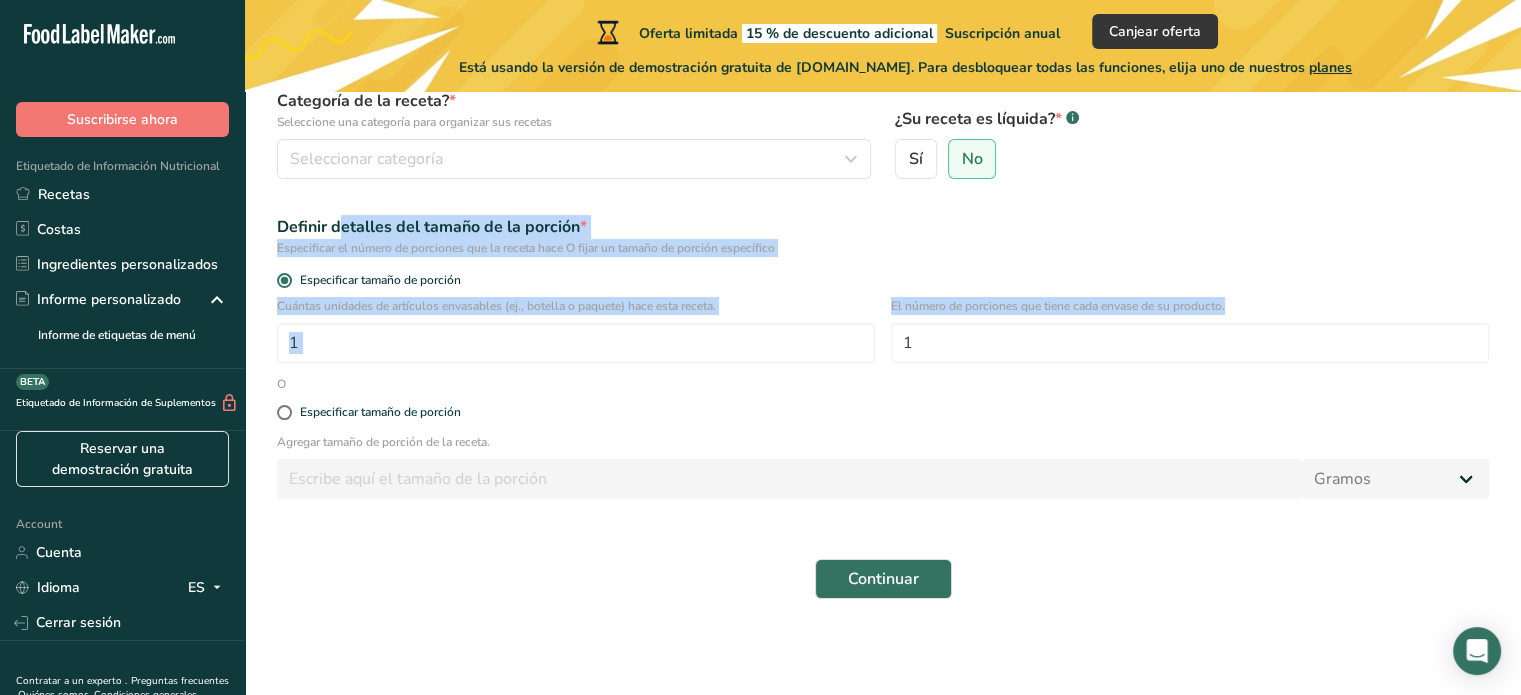 click on "Definir detalles del tamaño de la porción *" at bounding box center [883, 227] 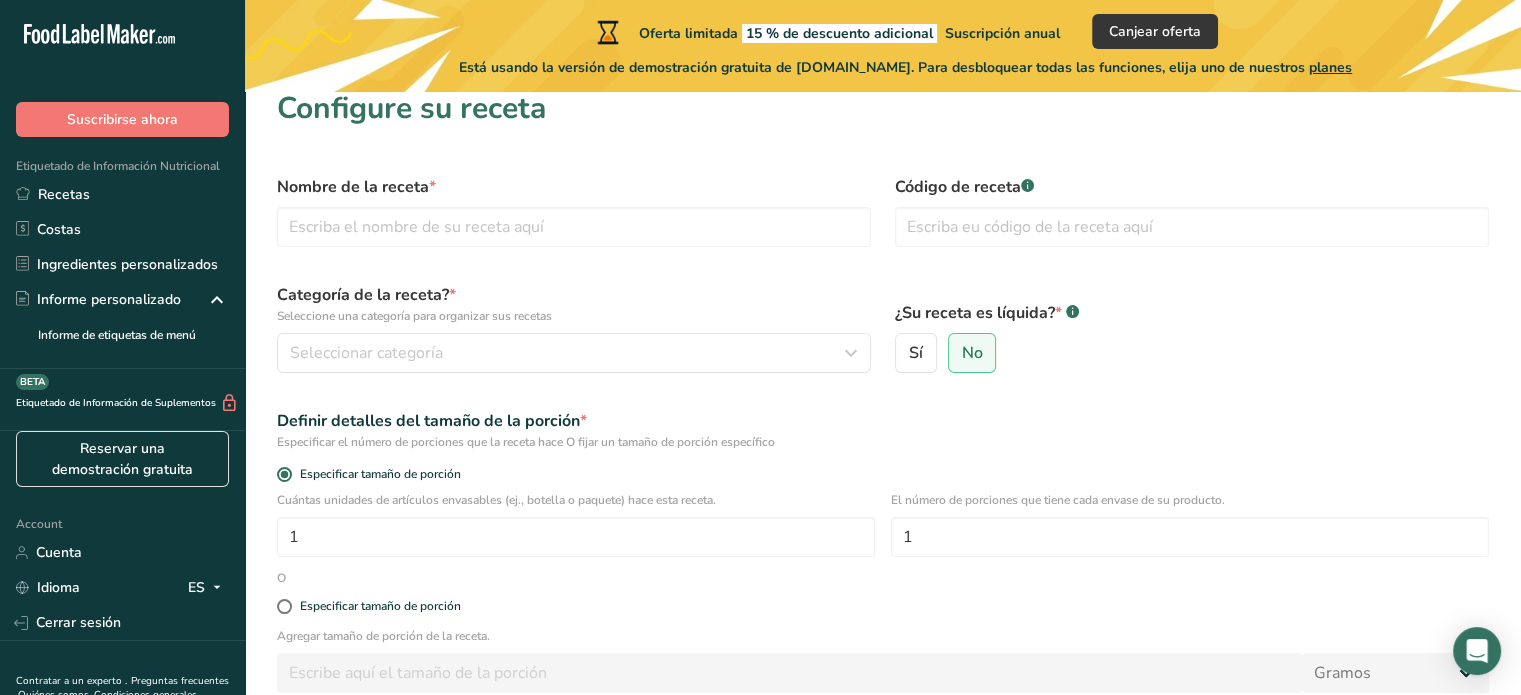 scroll, scrollTop: 0, scrollLeft: 0, axis: both 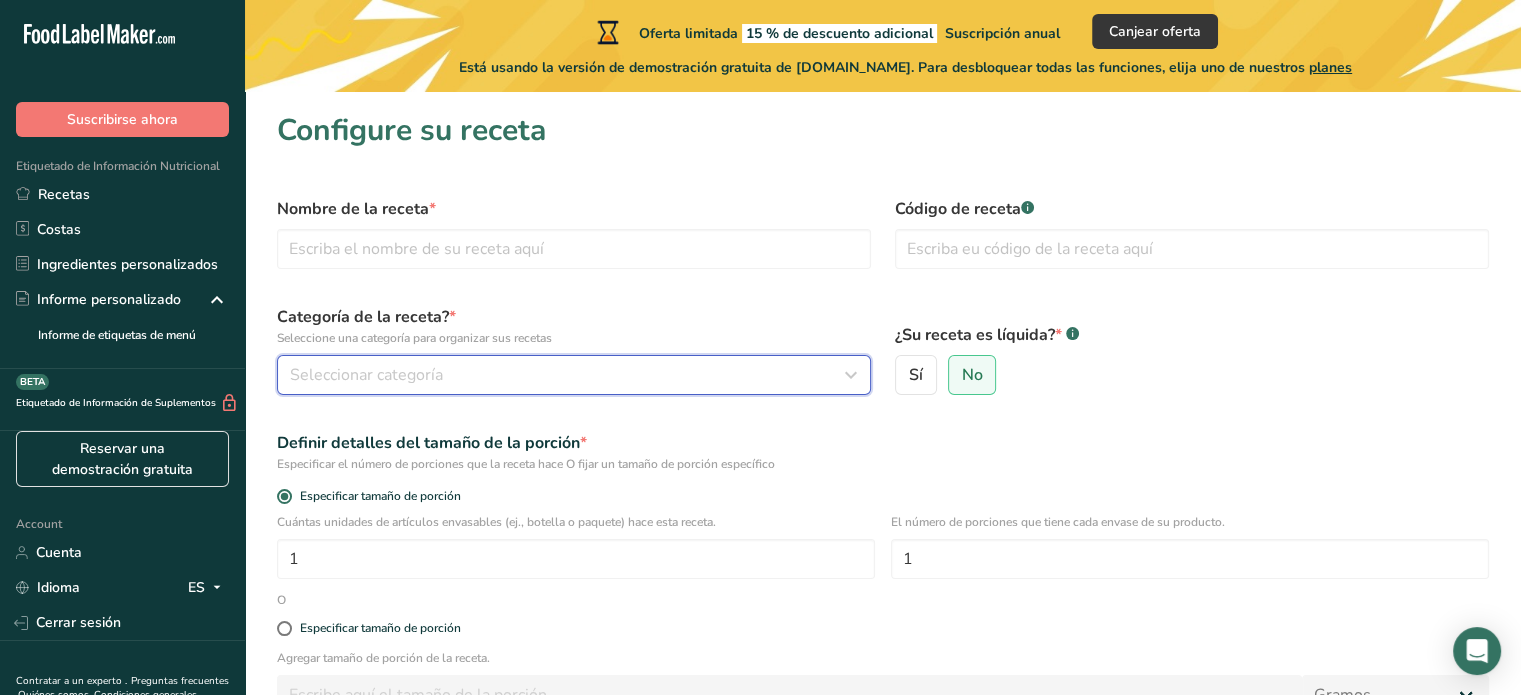 click on "Seleccionar categoría" at bounding box center [366, 375] 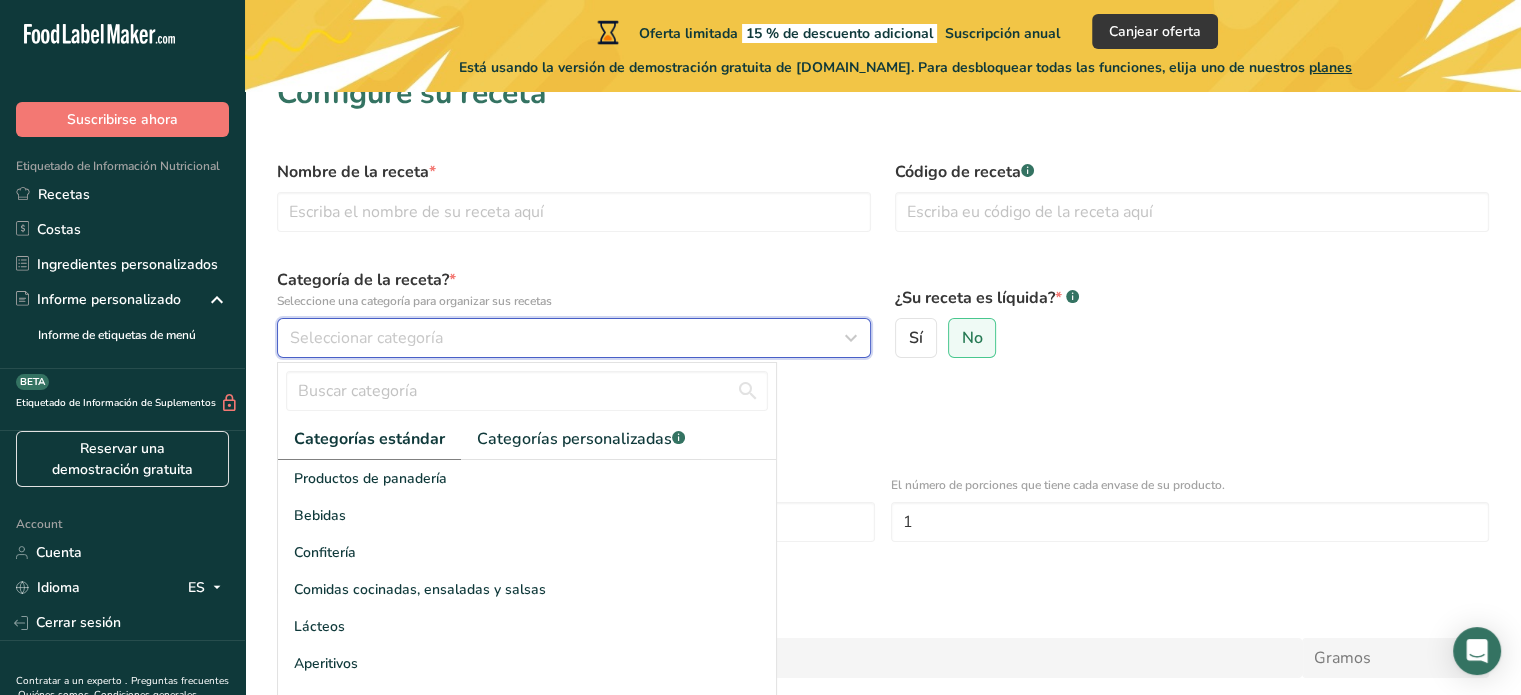 scroll, scrollTop: 25, scrollLeft: 0, axis: vertical 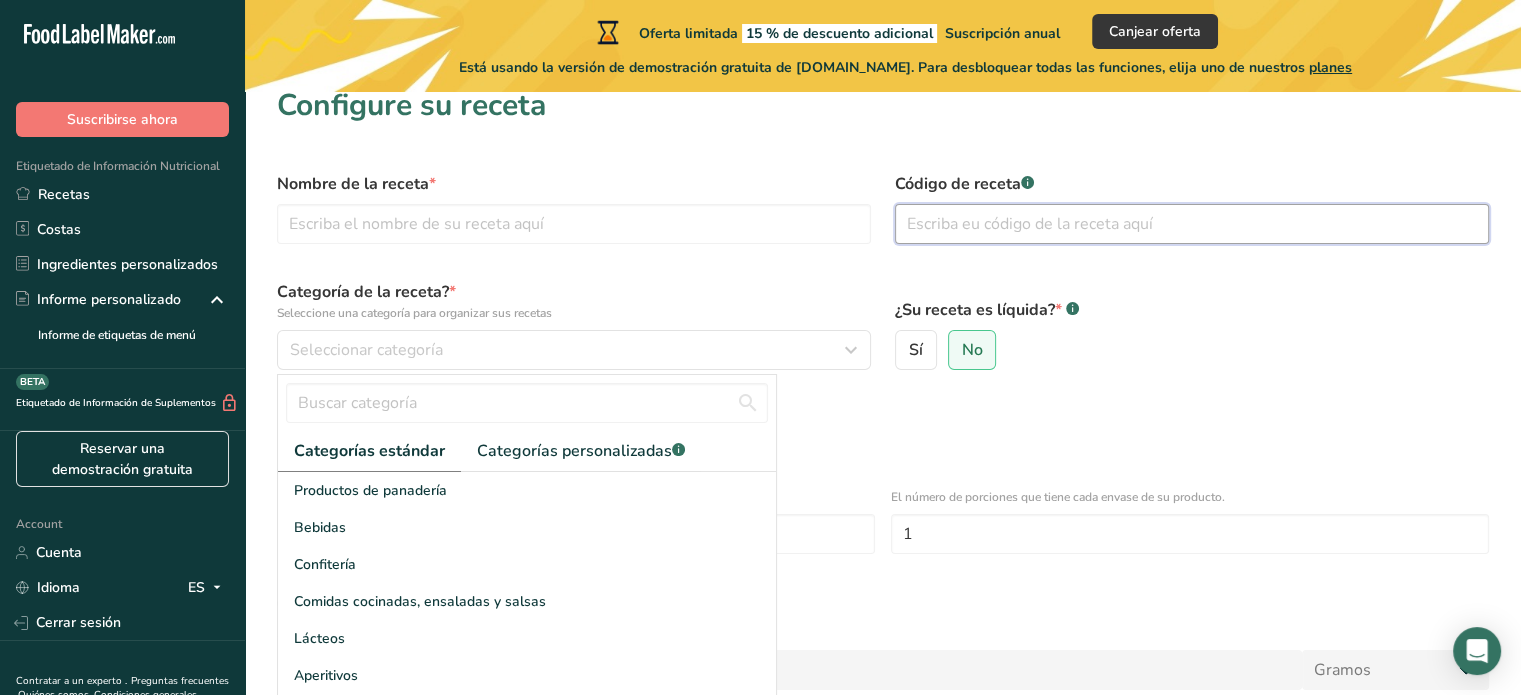 click at bounding box center [1192, 224] 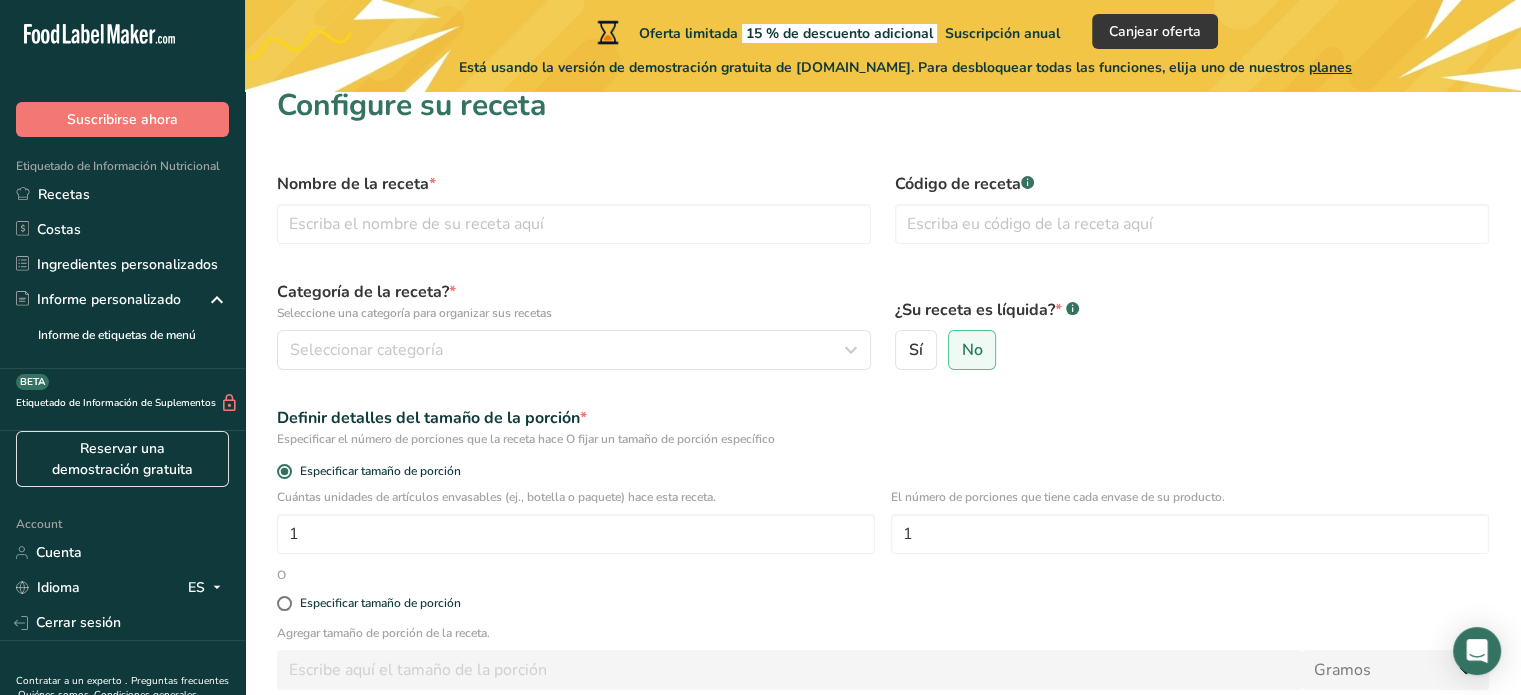 click on "¿Su receta es líquida? *   .a-a{fill:#347362;}.b-a{fill:#fff;}           Sí   No" at bounding box center [1192, 325] 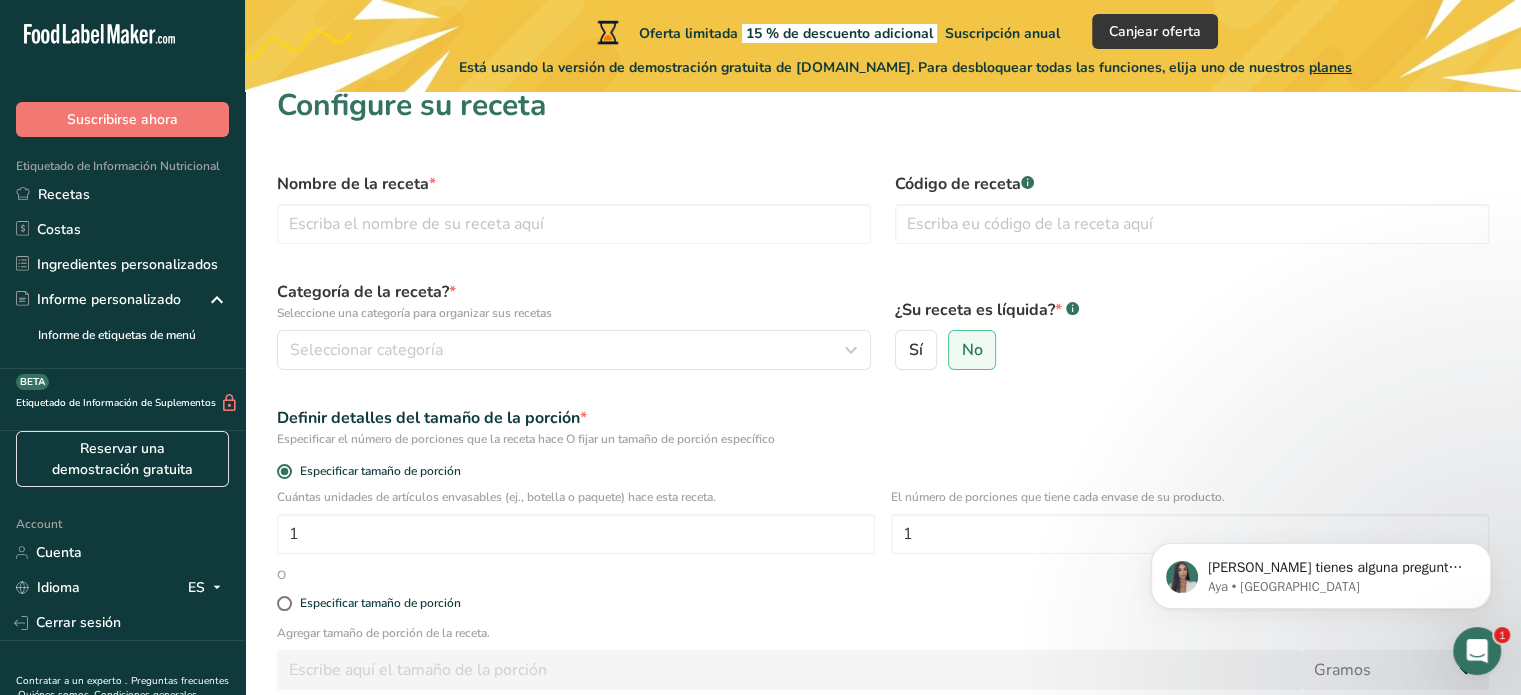 scroll, scrollTop: 0, scrollLeft: 0, axis: both 